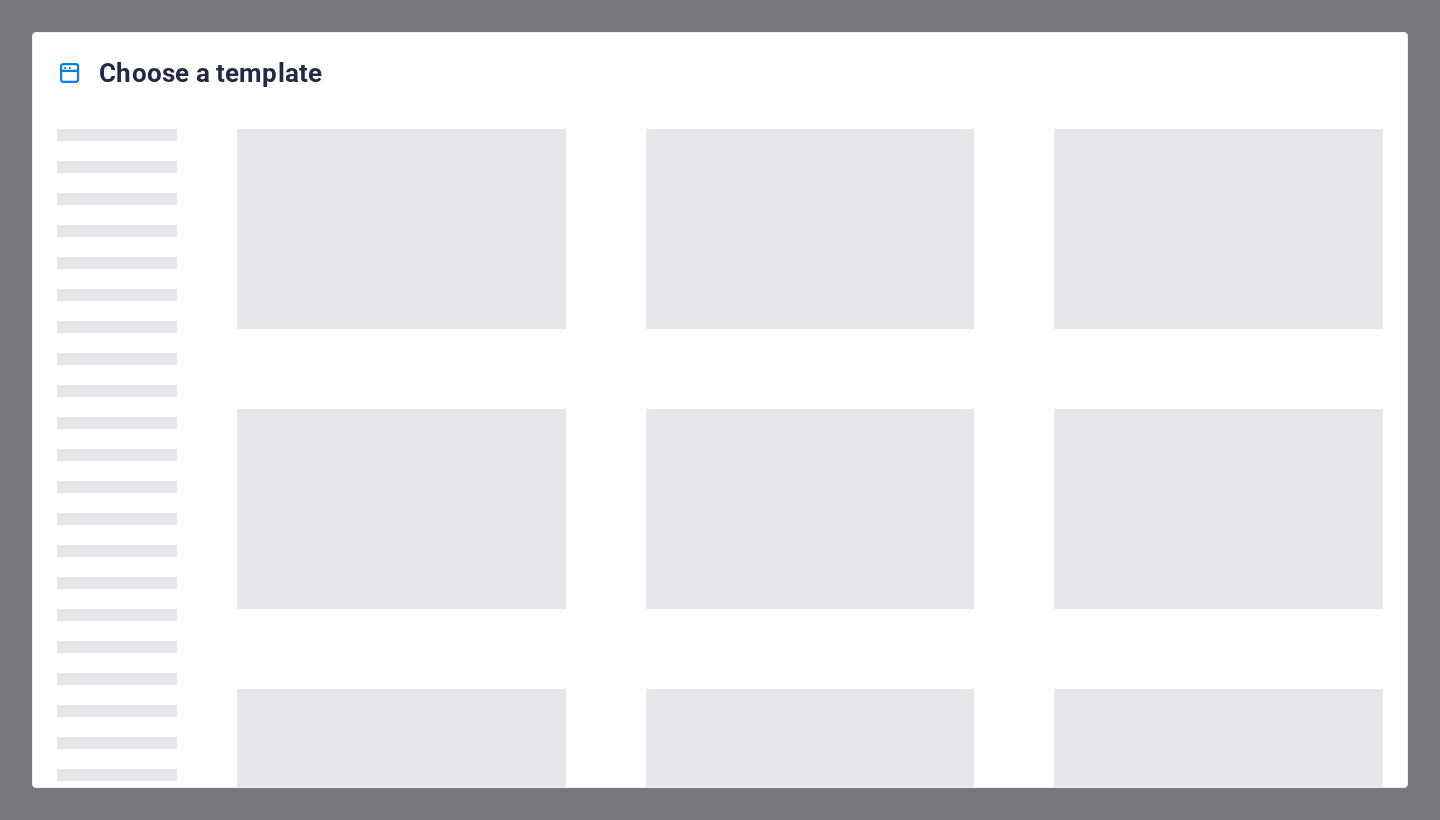 scroll, scrollTop: 0, scrollLeft: 0, axis: both 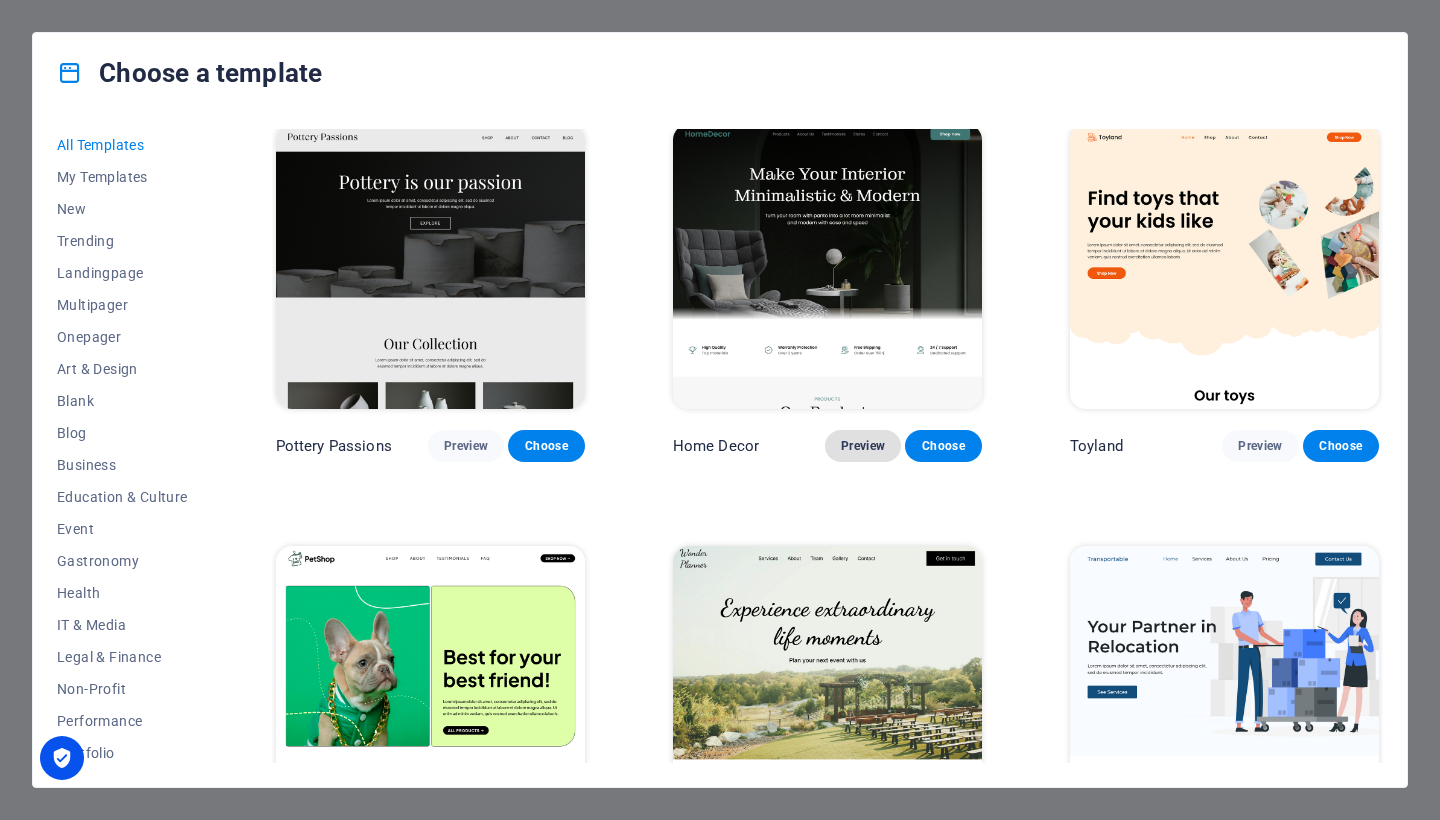 click on "Preview" at bounding box center [863, 446] 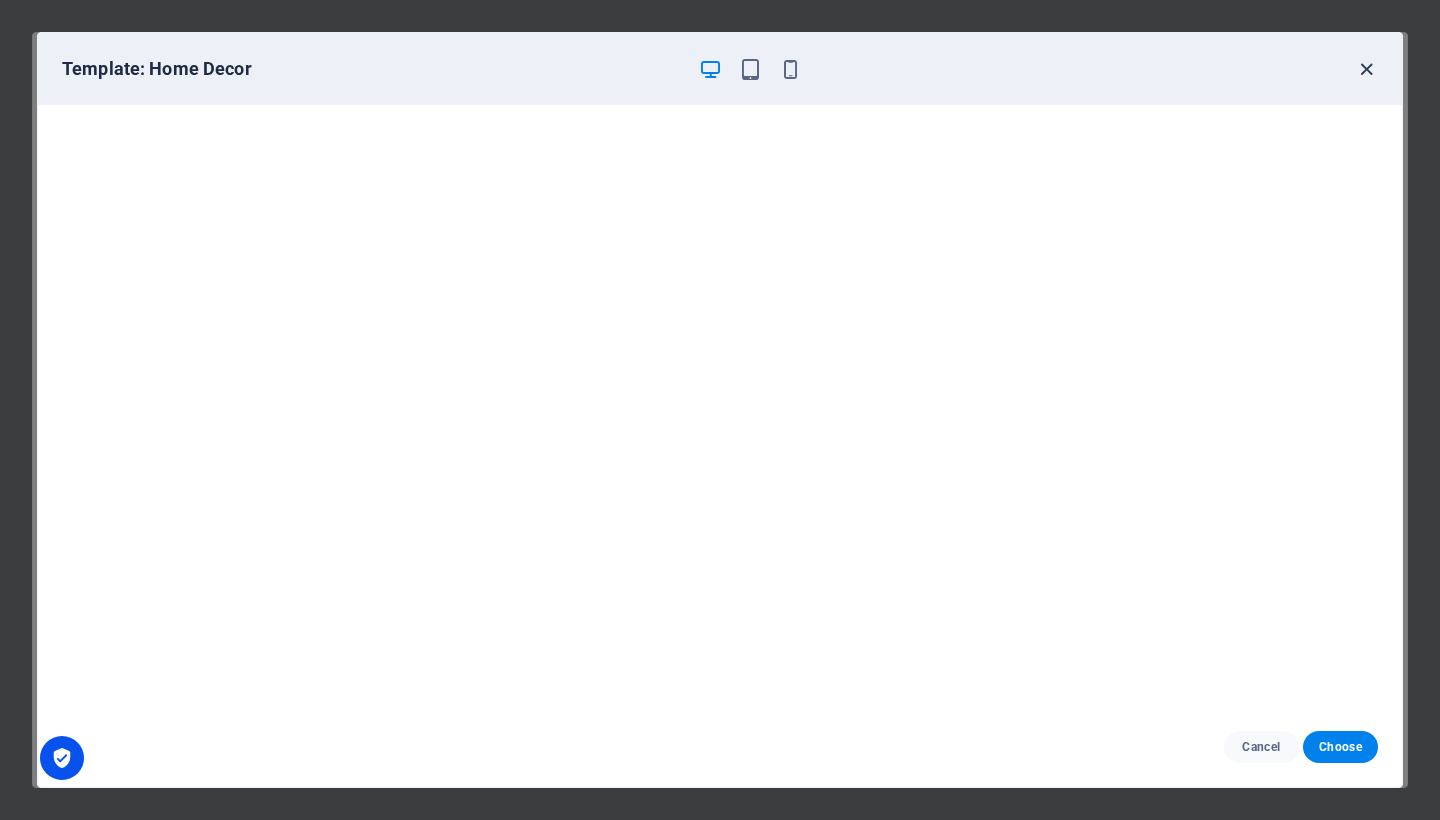 click at bounding box center (1366, 69) 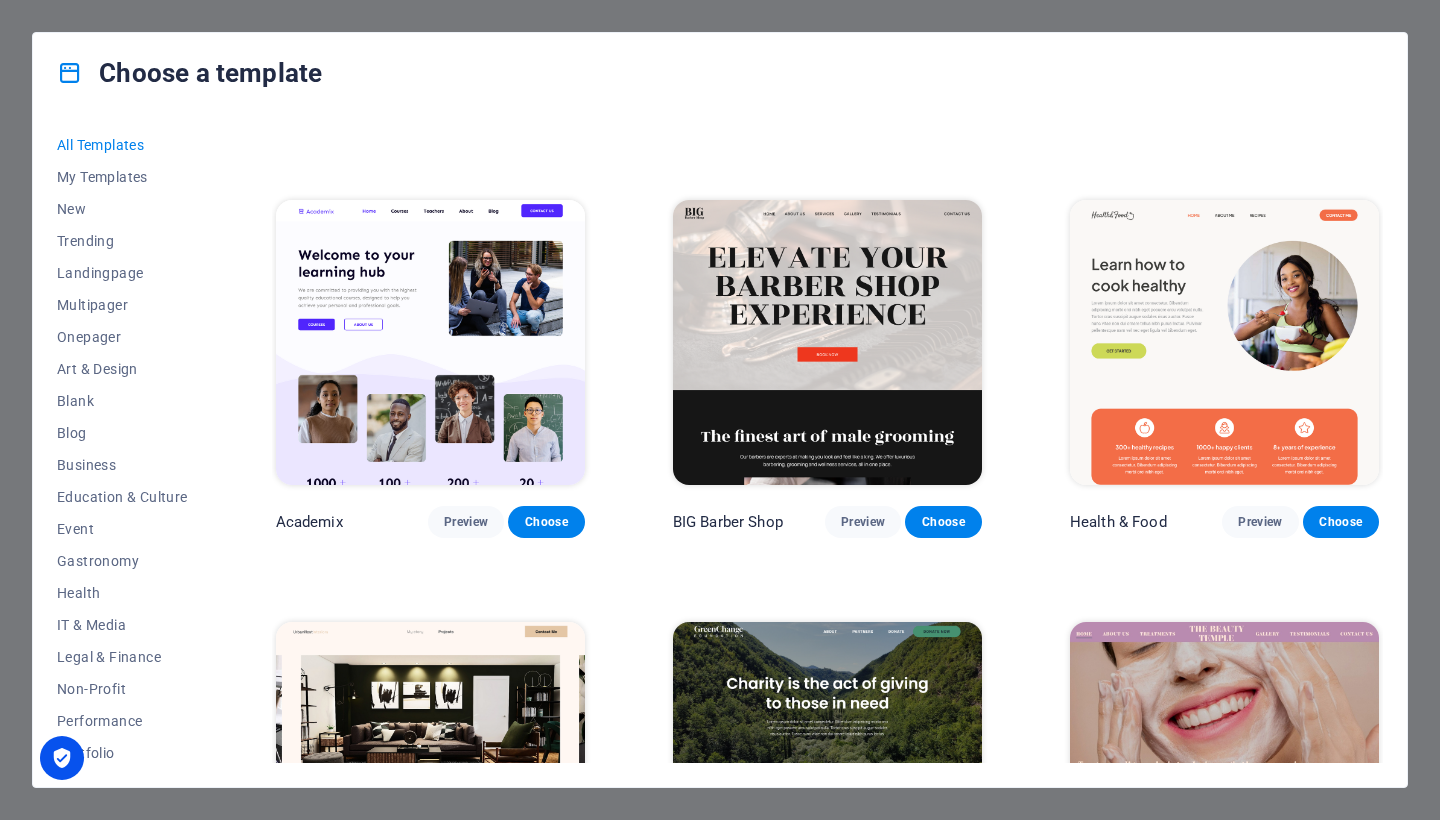 scroll, scrollTop: 2043, scrollLeft: 0, axis: vertical 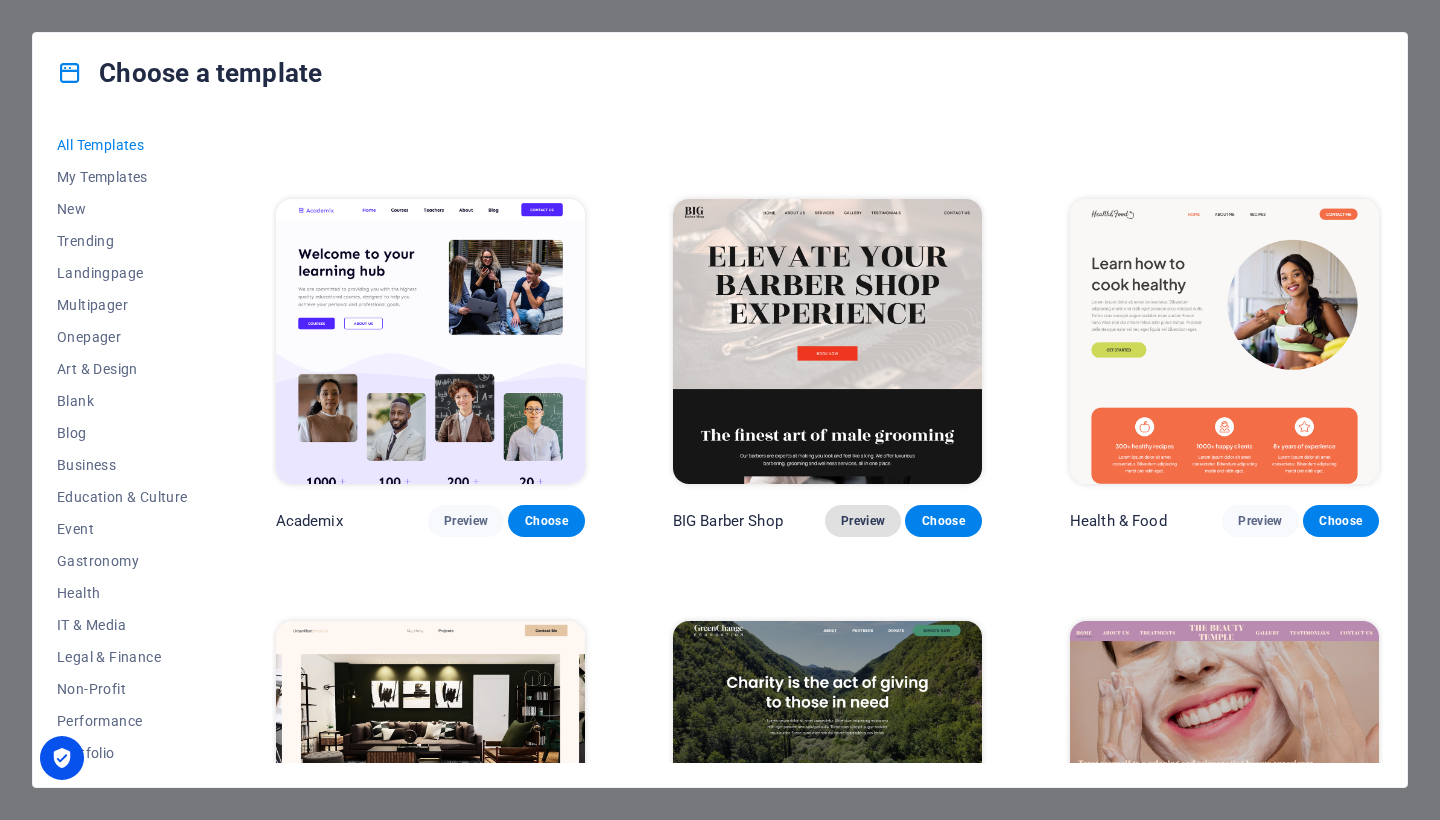click on "Preview" at bounding box center (863, 521) 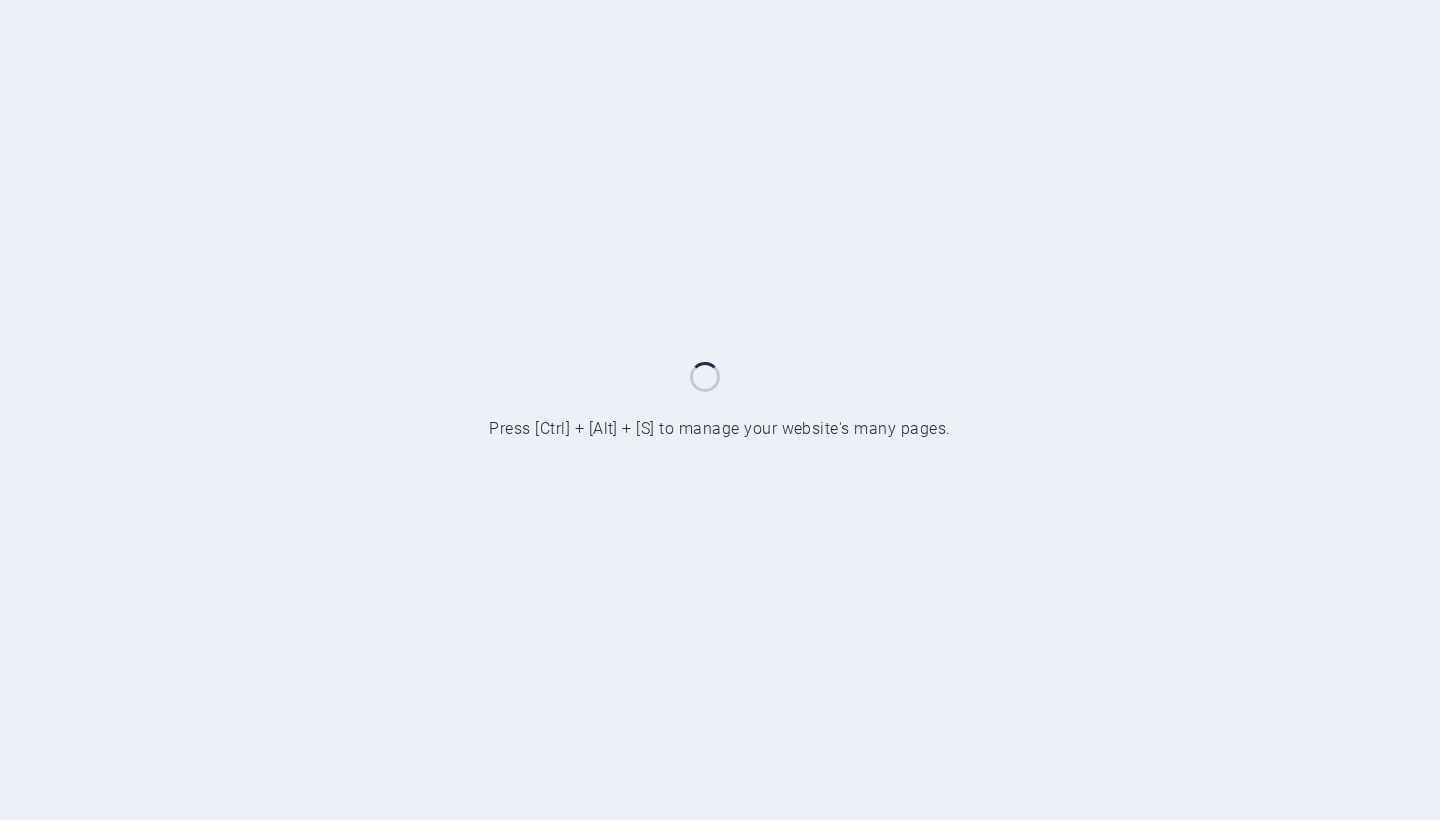 scroll, scrollTop: 0, scrollLeft: 0, axis: both 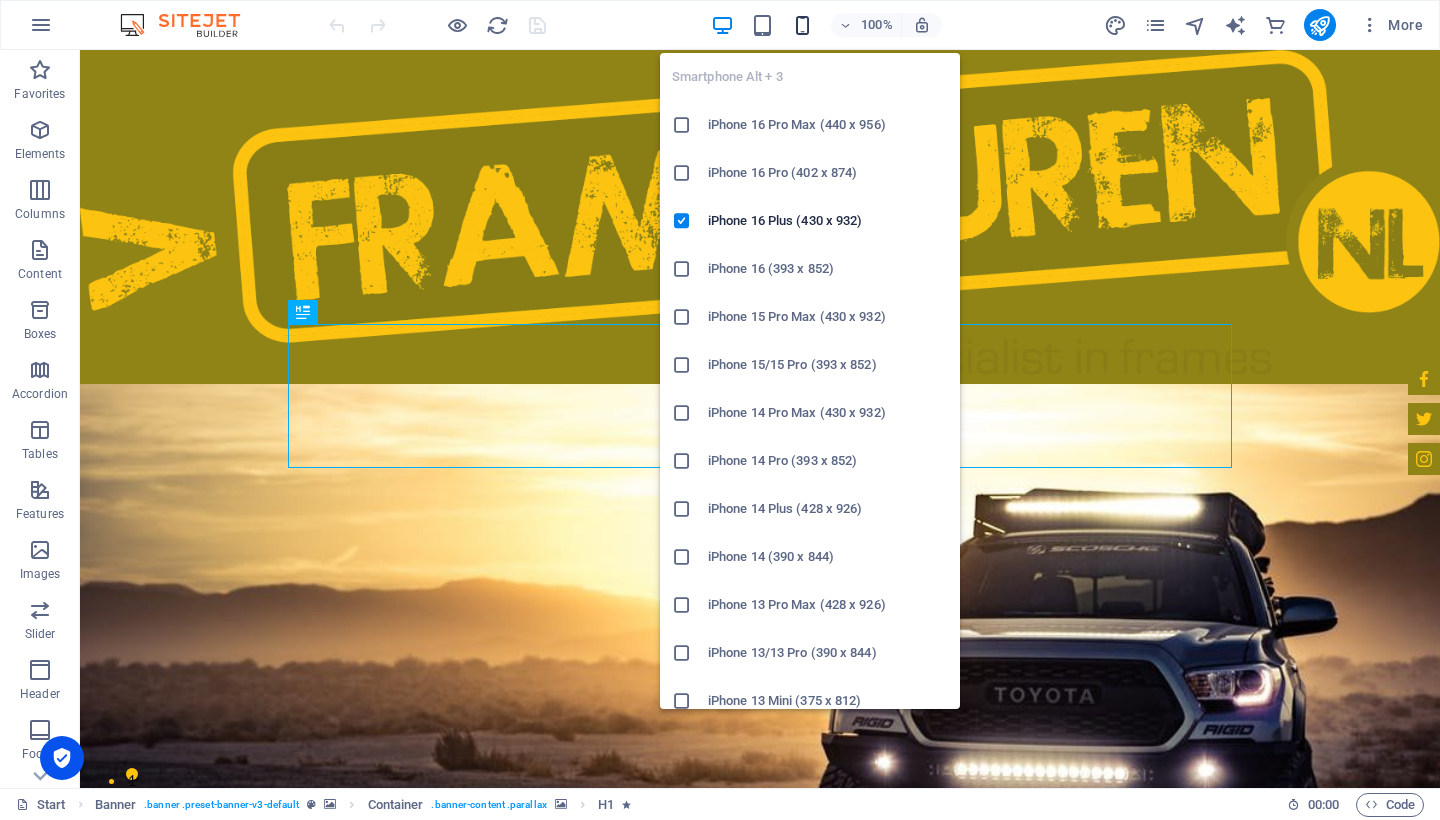 click at bounding box center [802, 25] 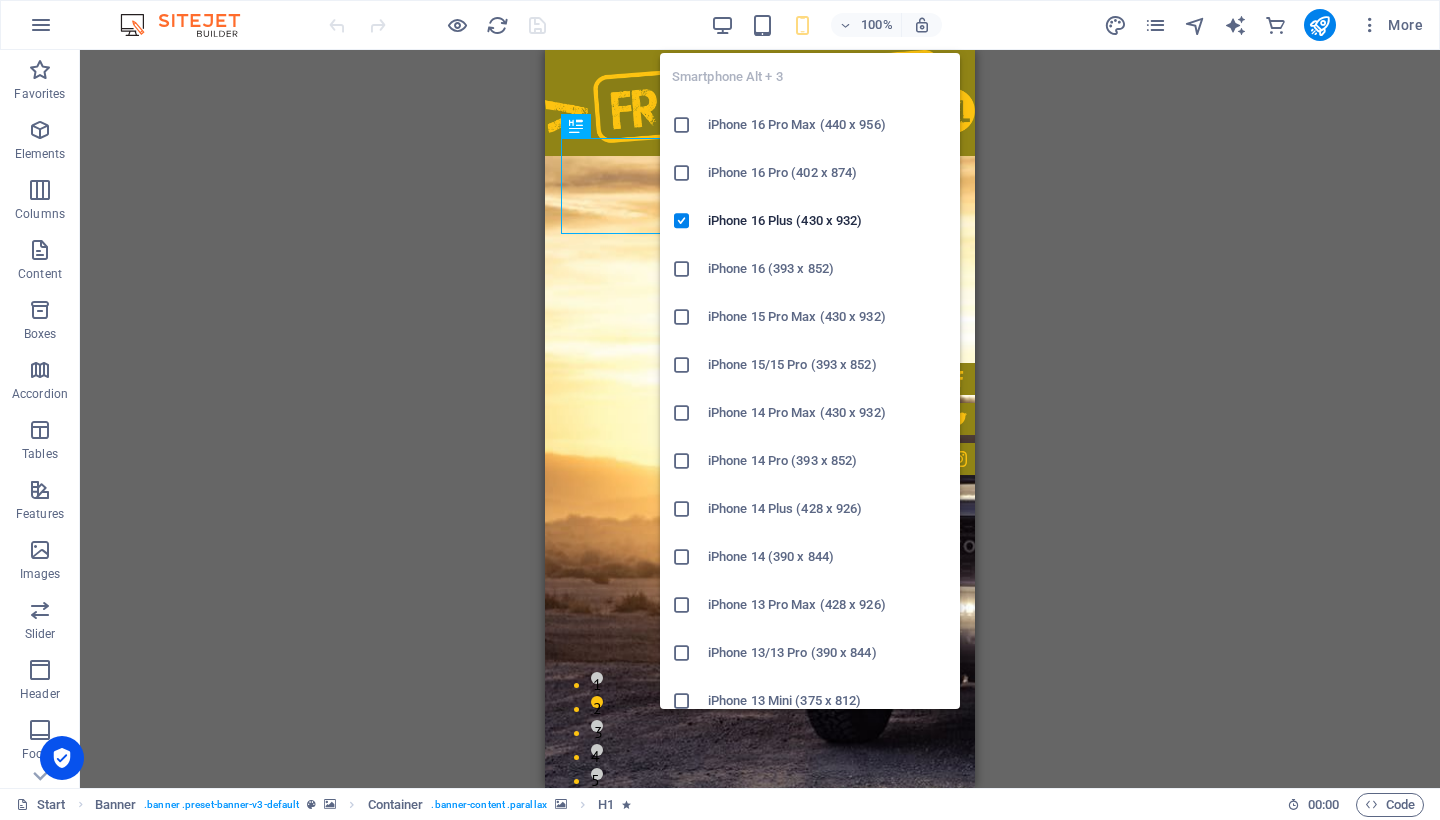 click at bounding box center (682, 653) 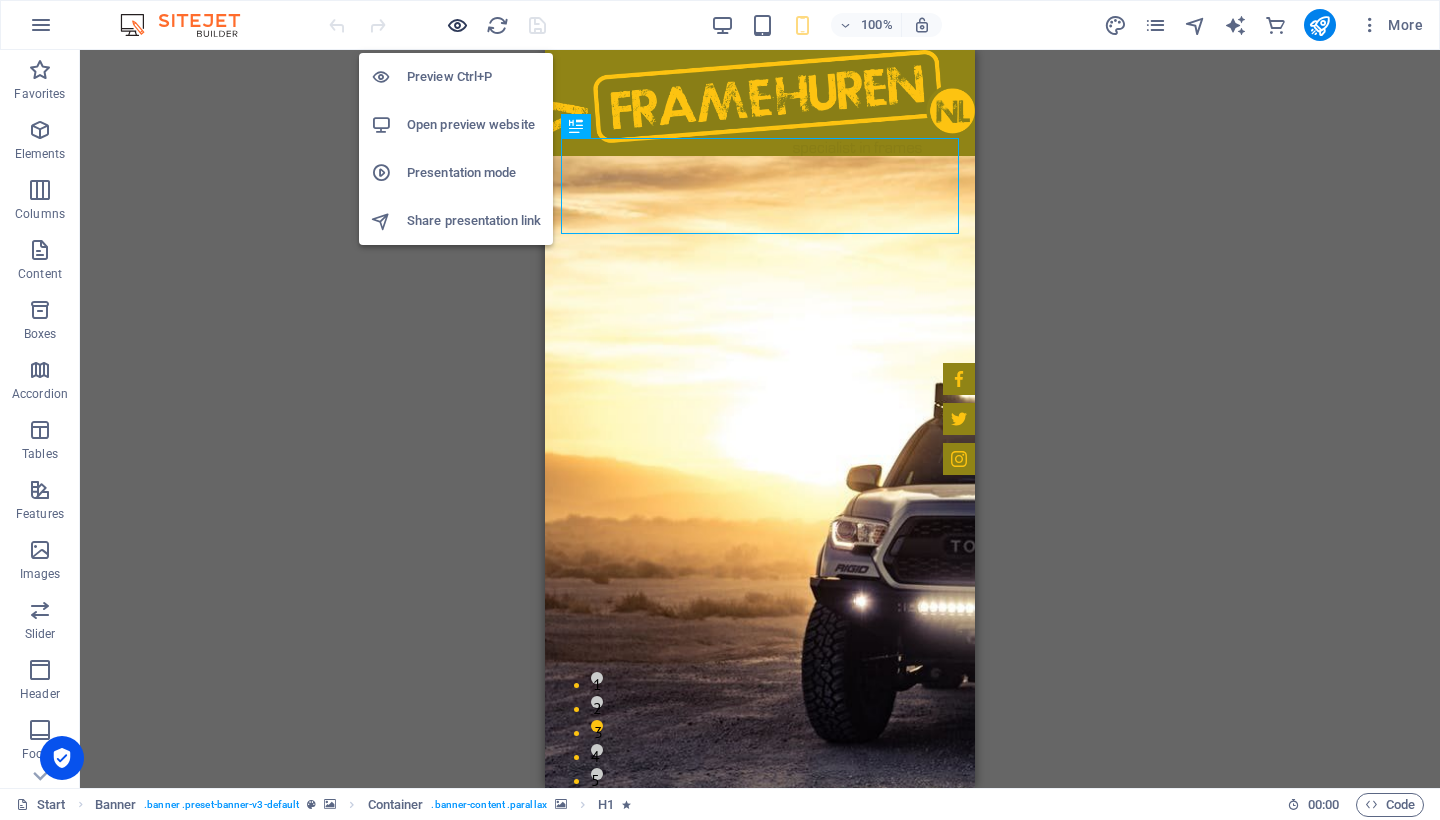 click at bounding box center (457, 25) 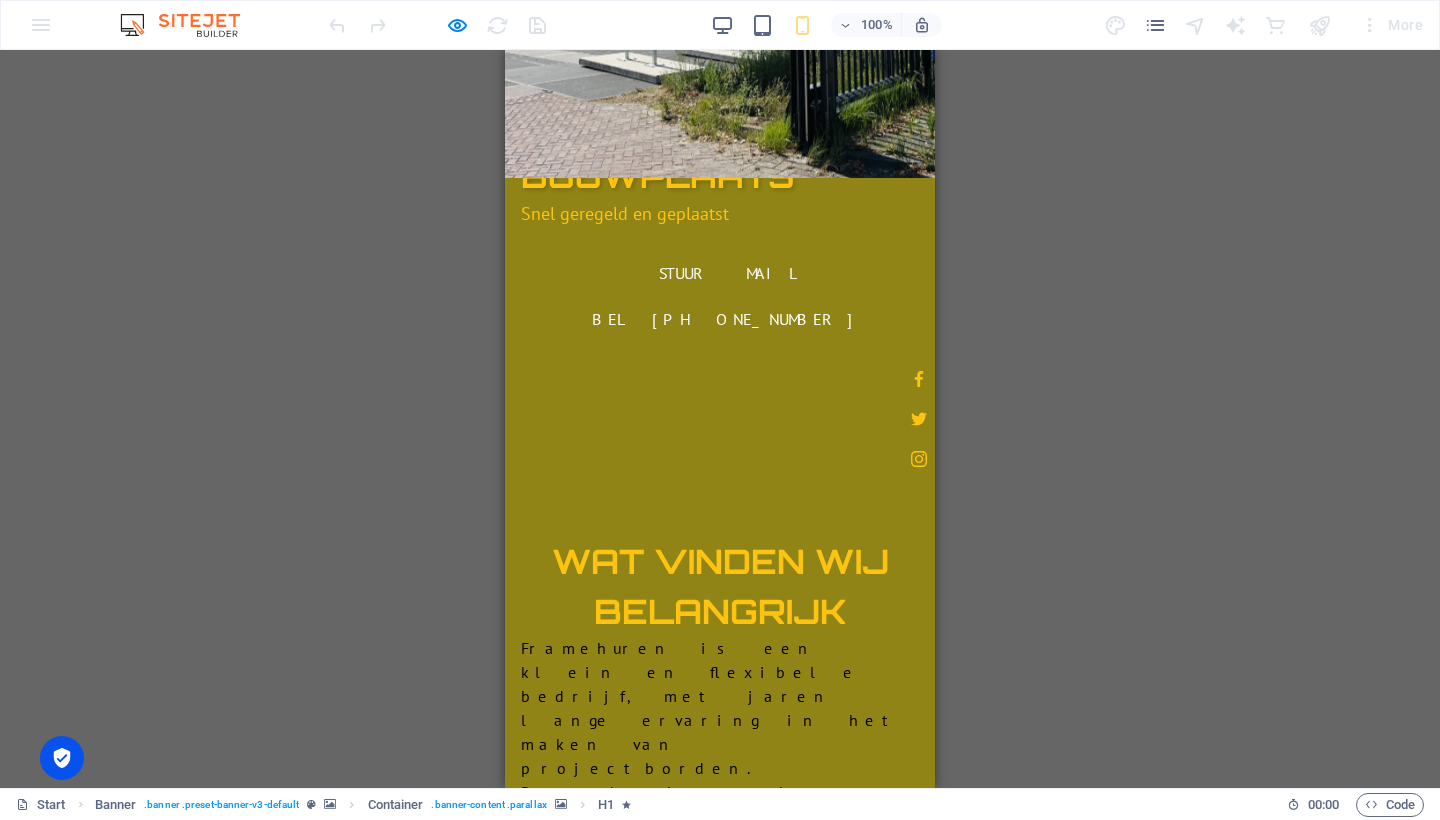 scroll, scrollTop: 966, scrollLeft: 0, axis: vertical 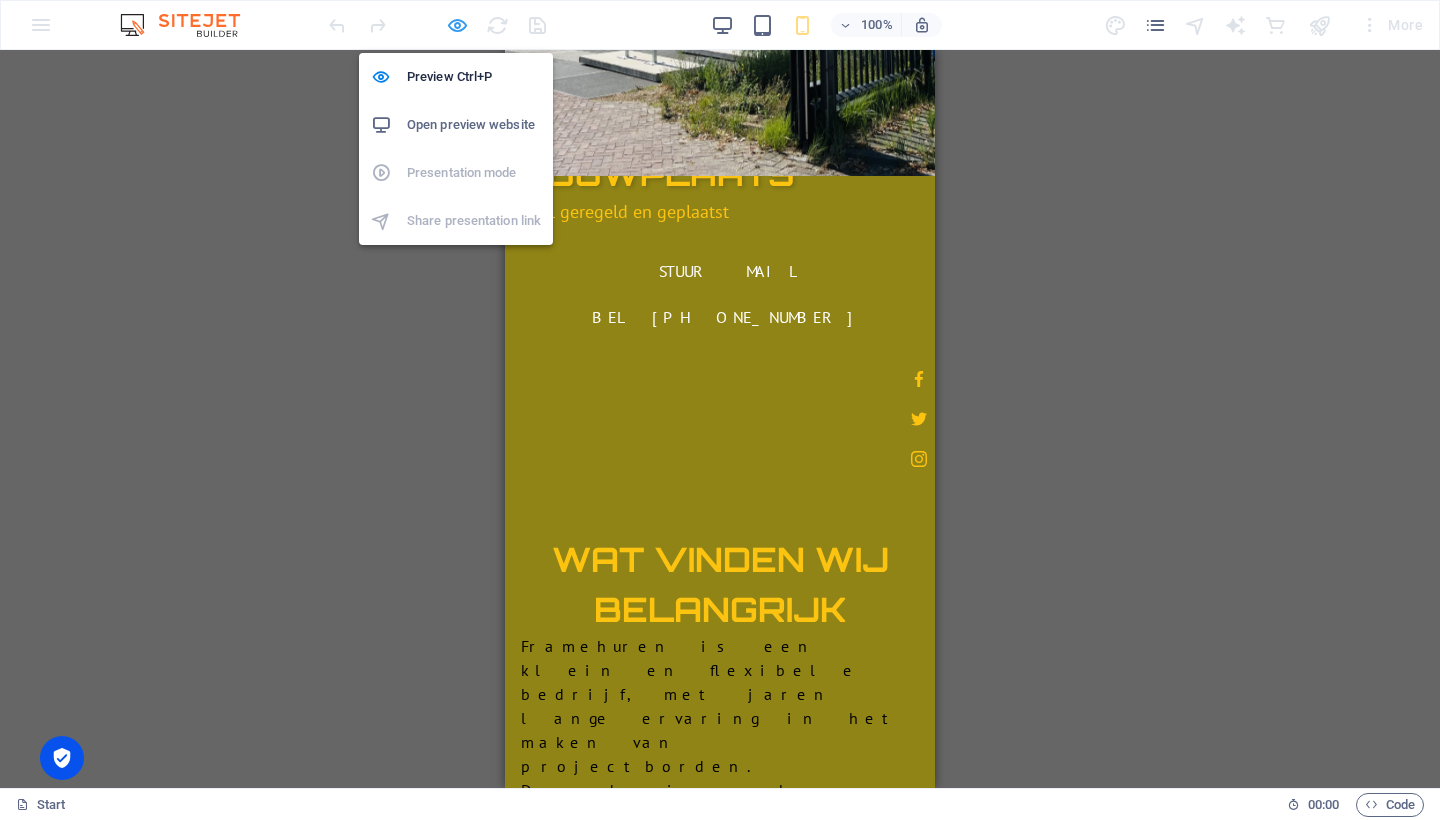 click at bounding box center (457, 25) 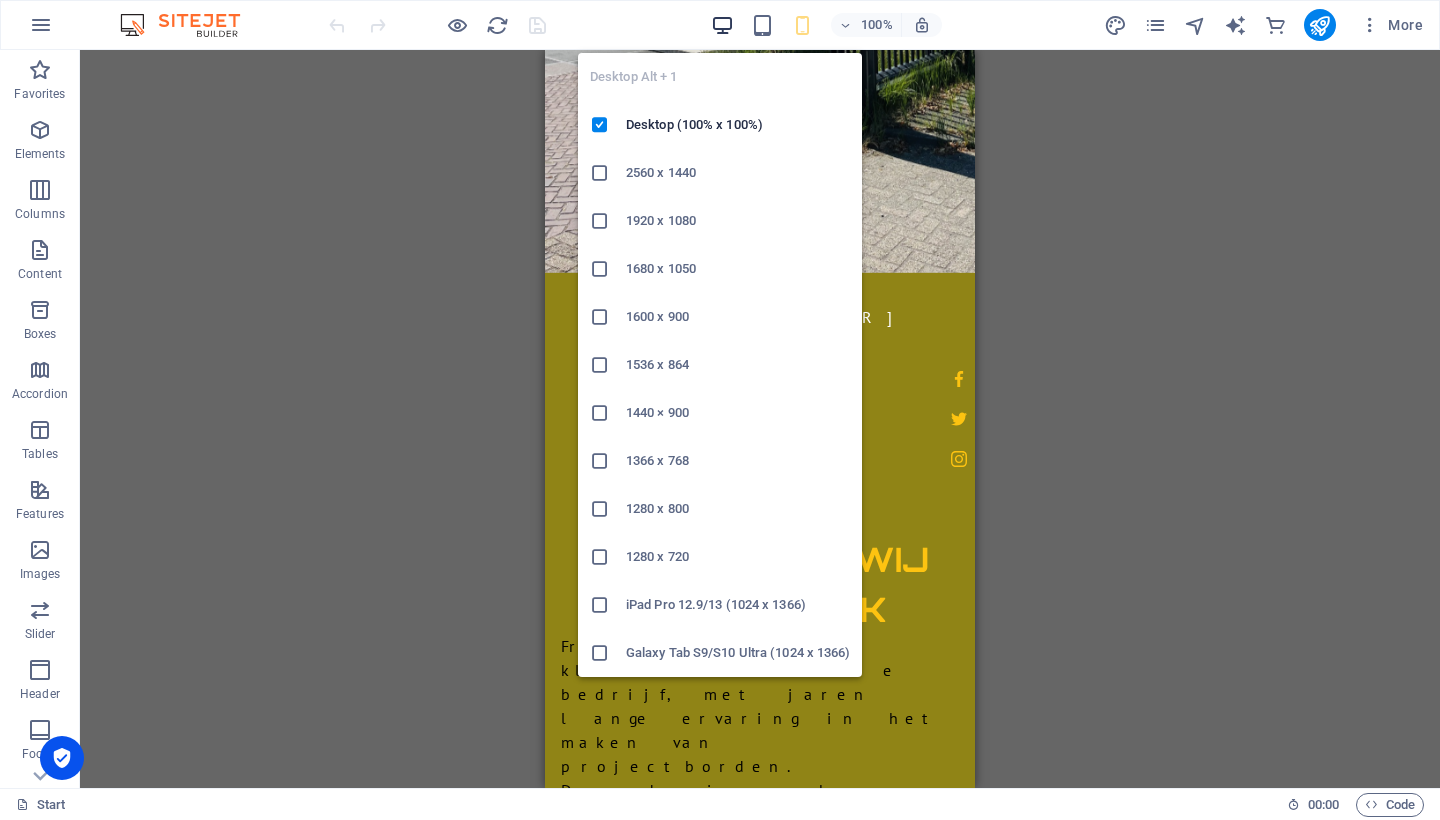 click at bounding box center [722, 25] 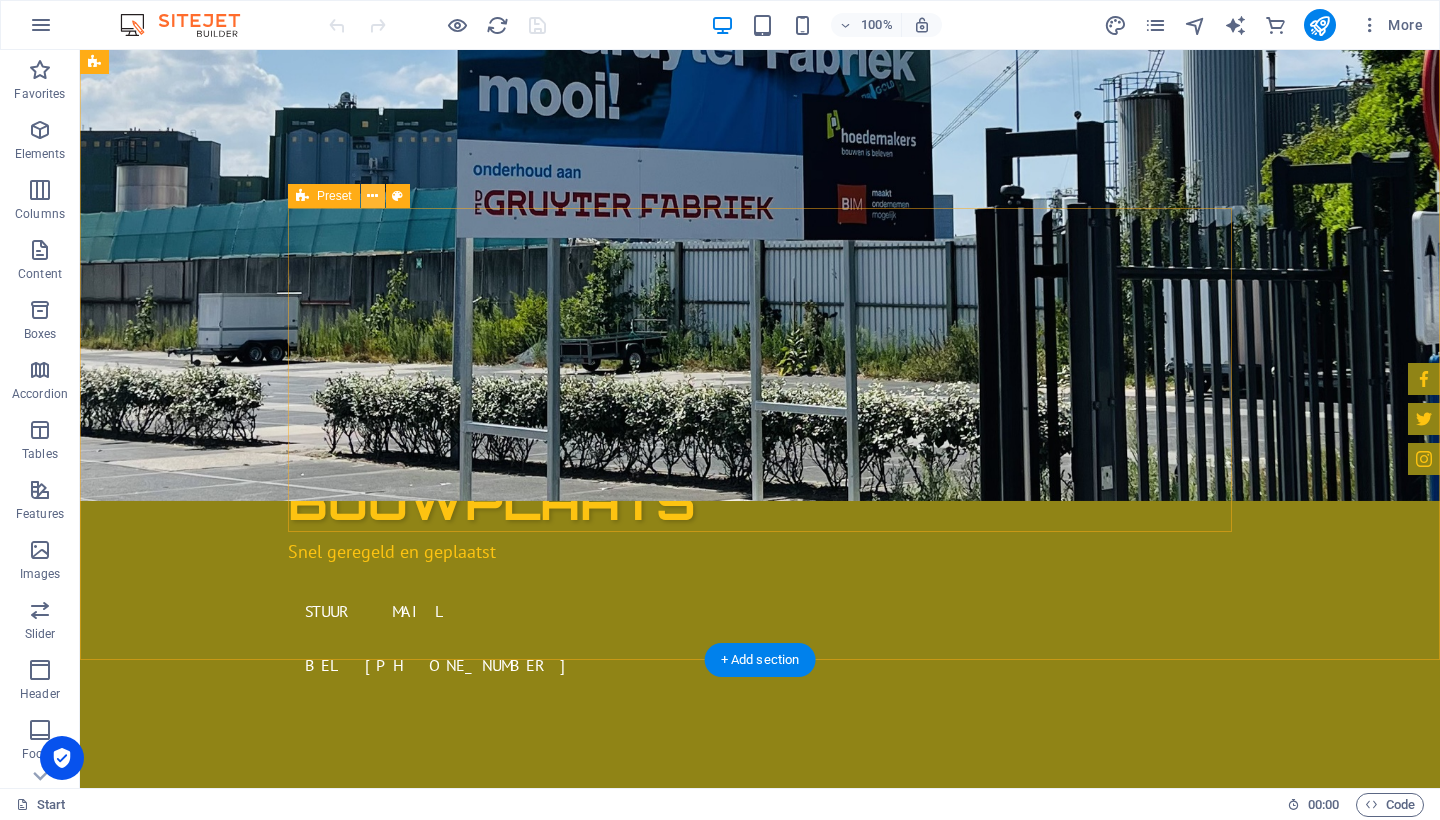 click at bounding box center [372, 196] 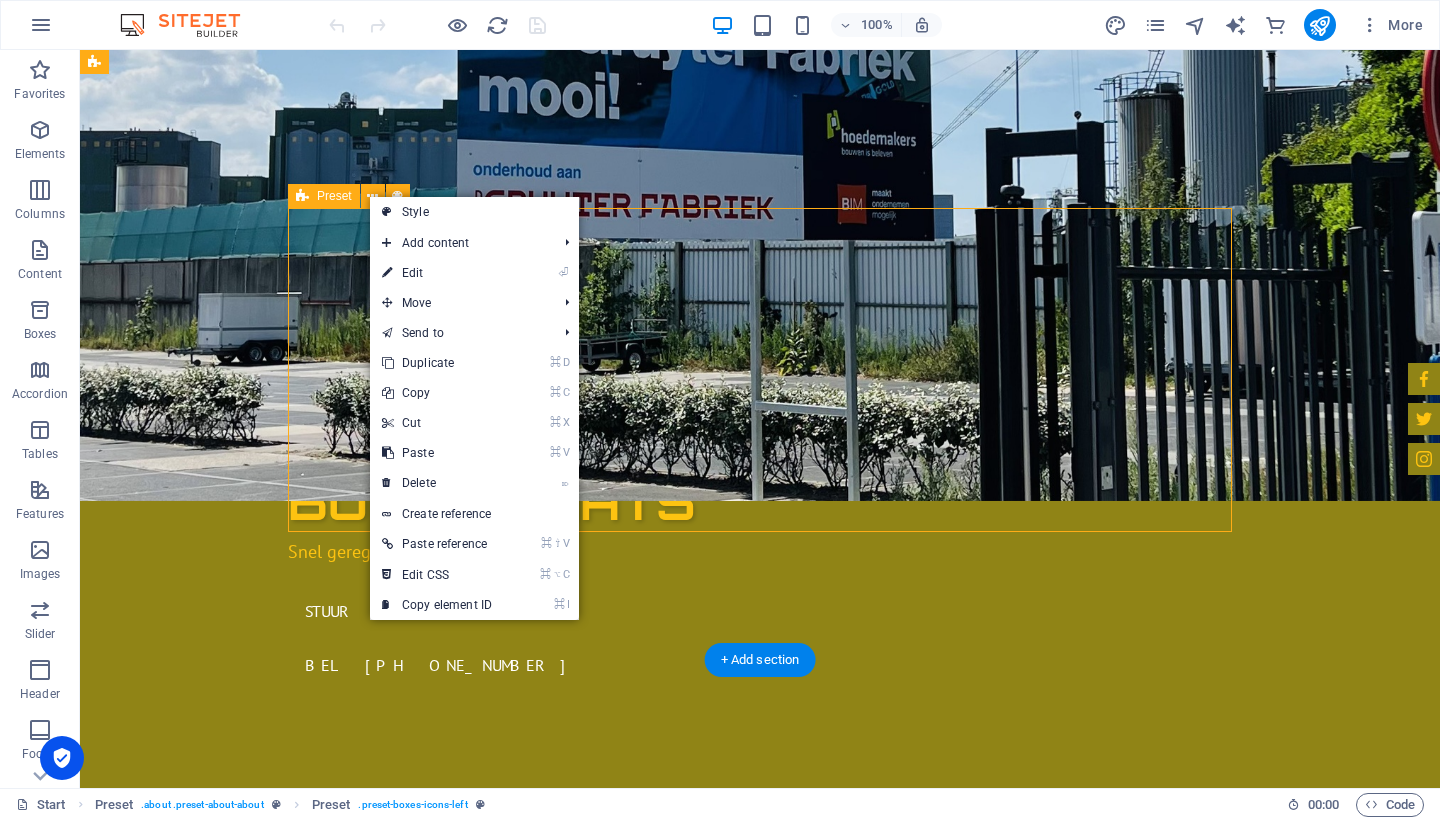 click on "Preset" at bounding box center [334, 196] 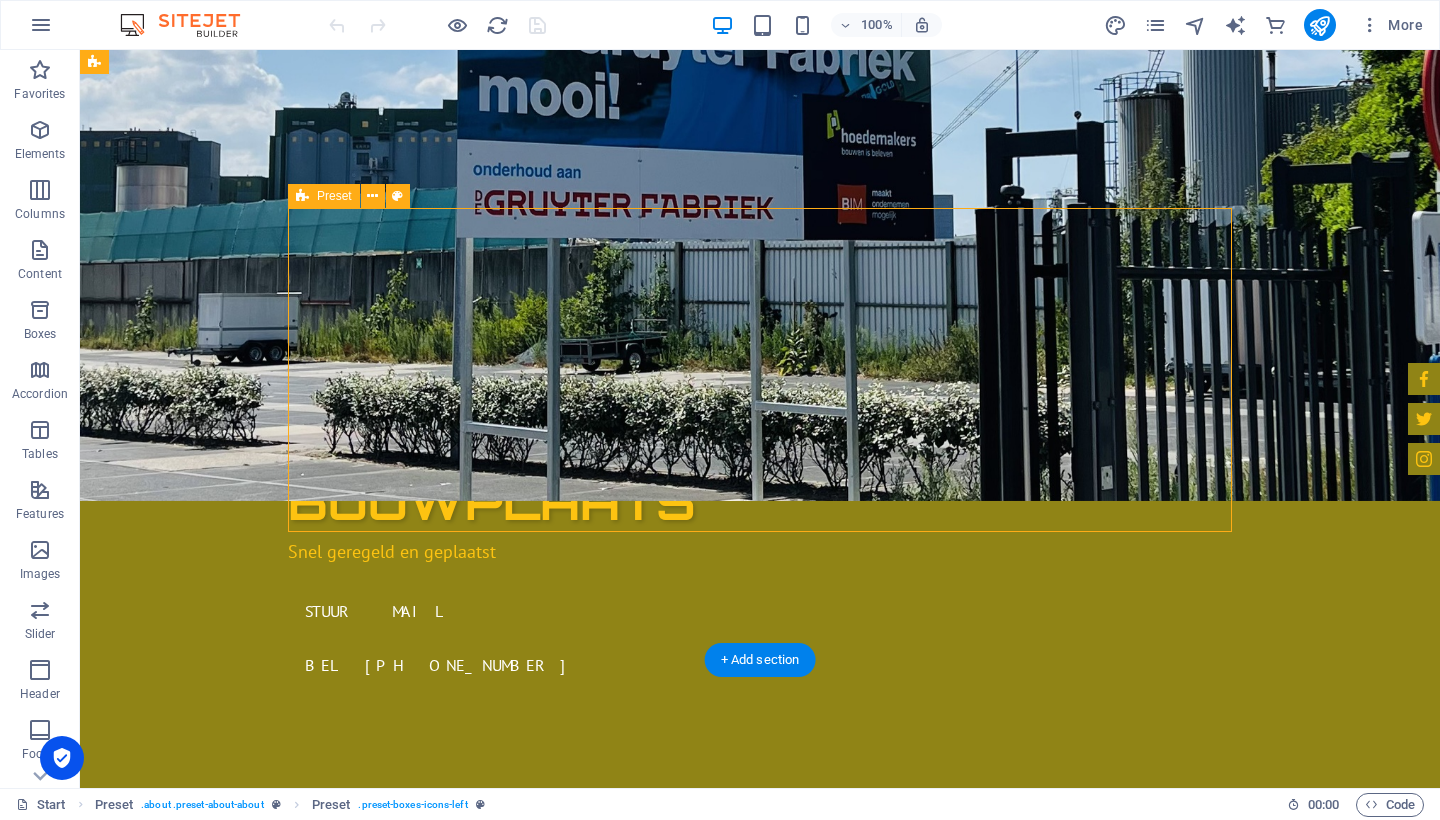 click on "Preset" at bounding box center [334, 196] 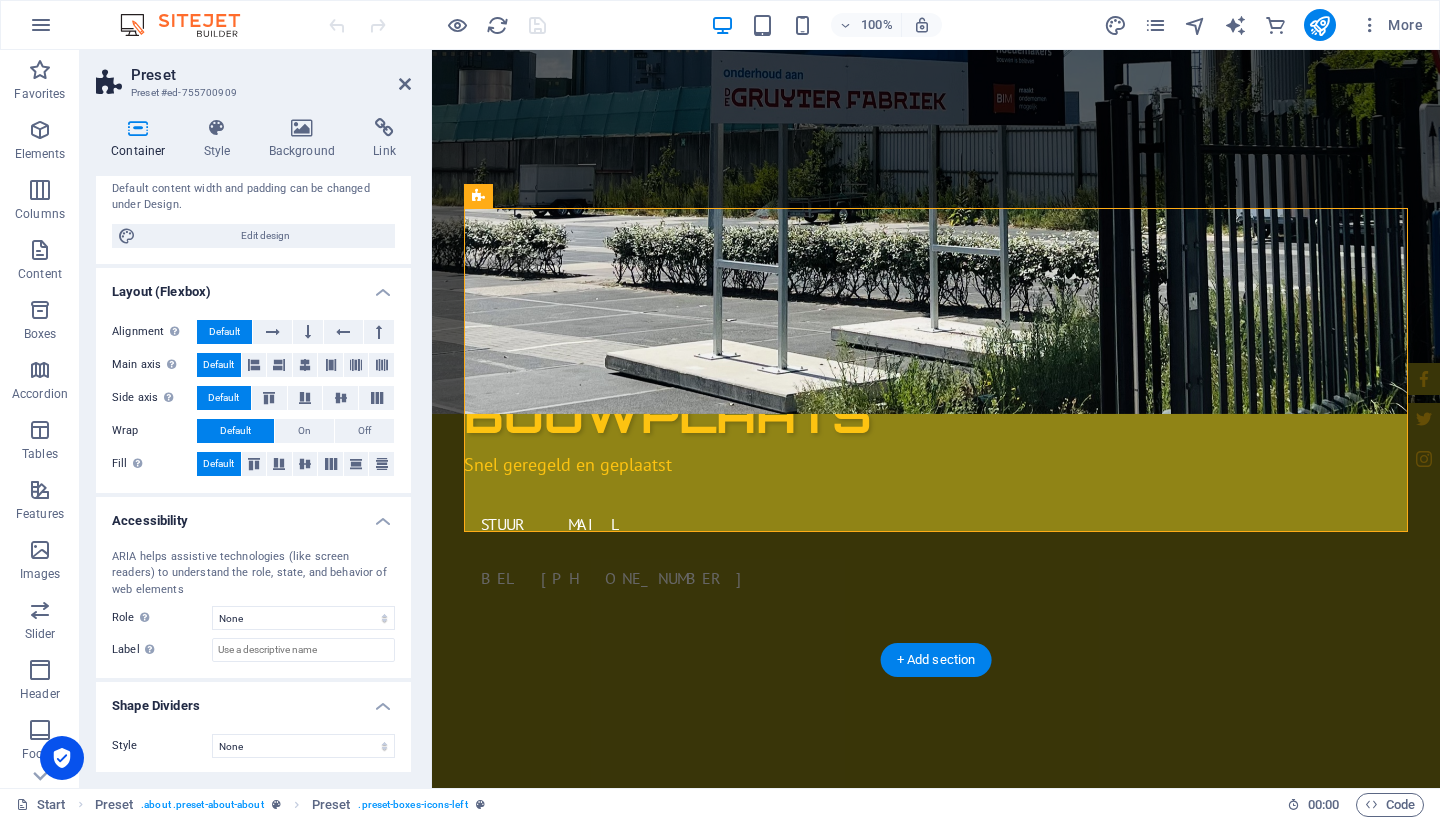 scroll, scrollTop: 176, scrollLeft: 0, axis: vertical 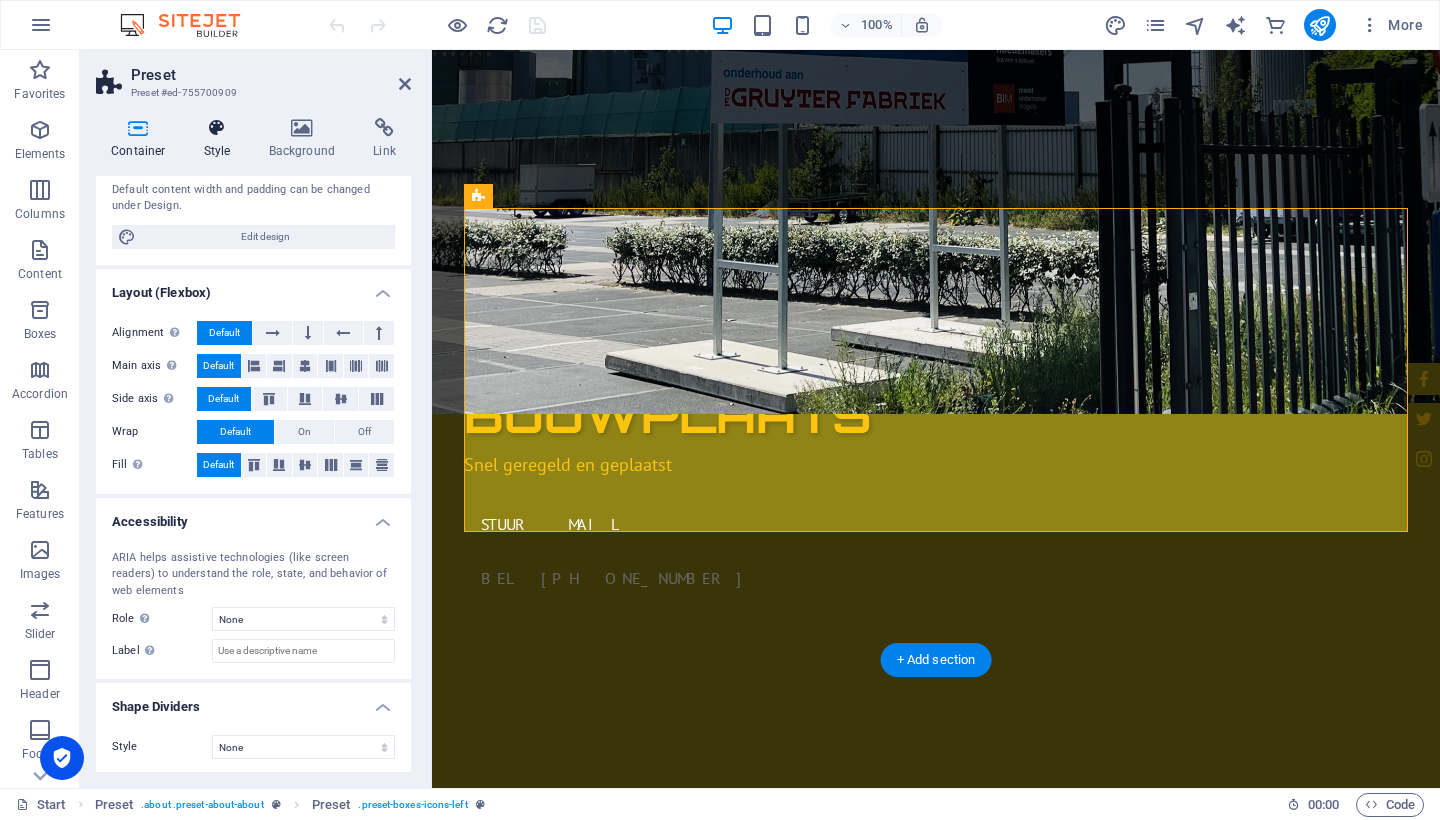 click at bounding box center (217, 128) 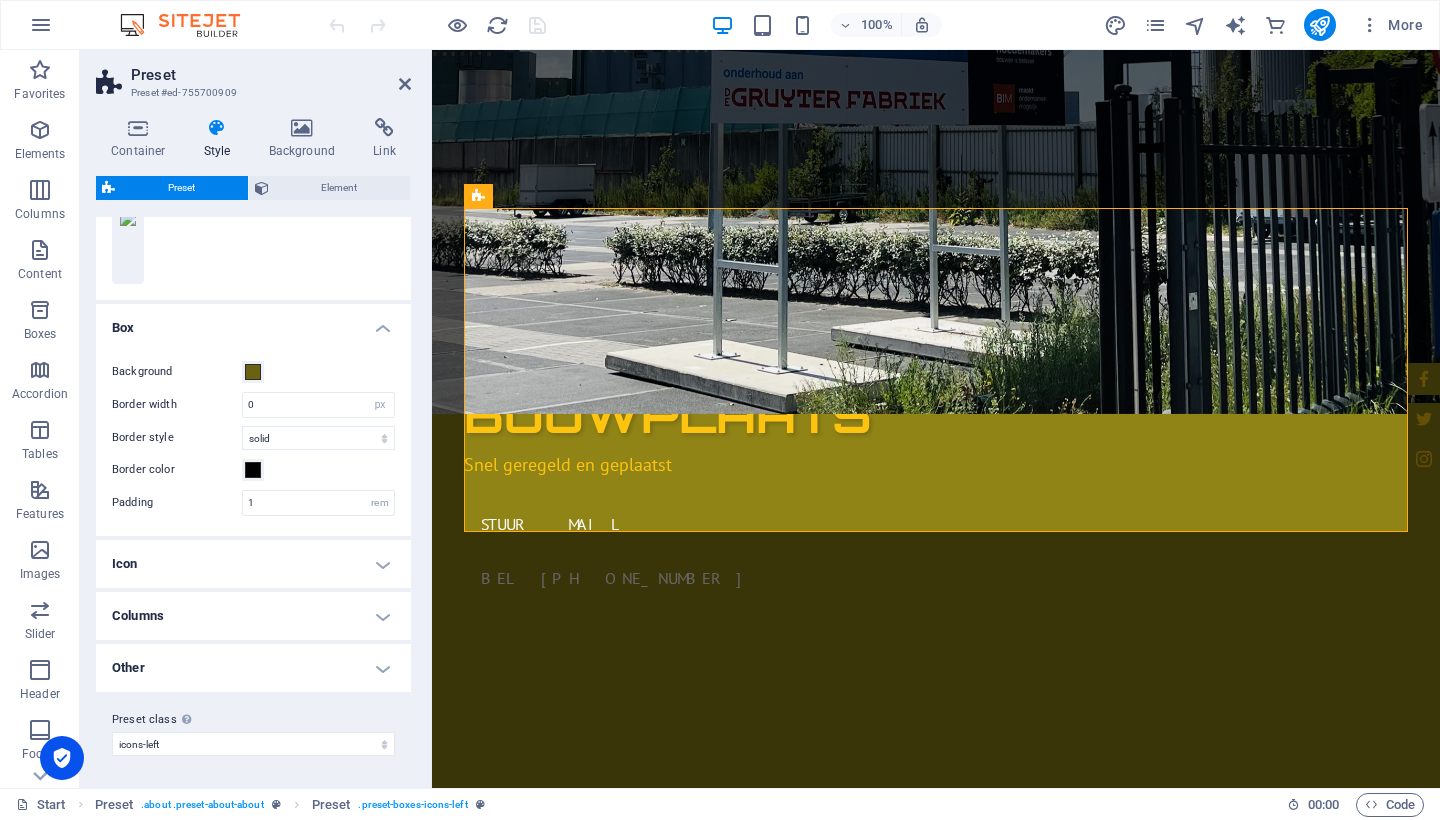 scroll, scrollTop: 256, scrollLeft: 0, axis: vertical 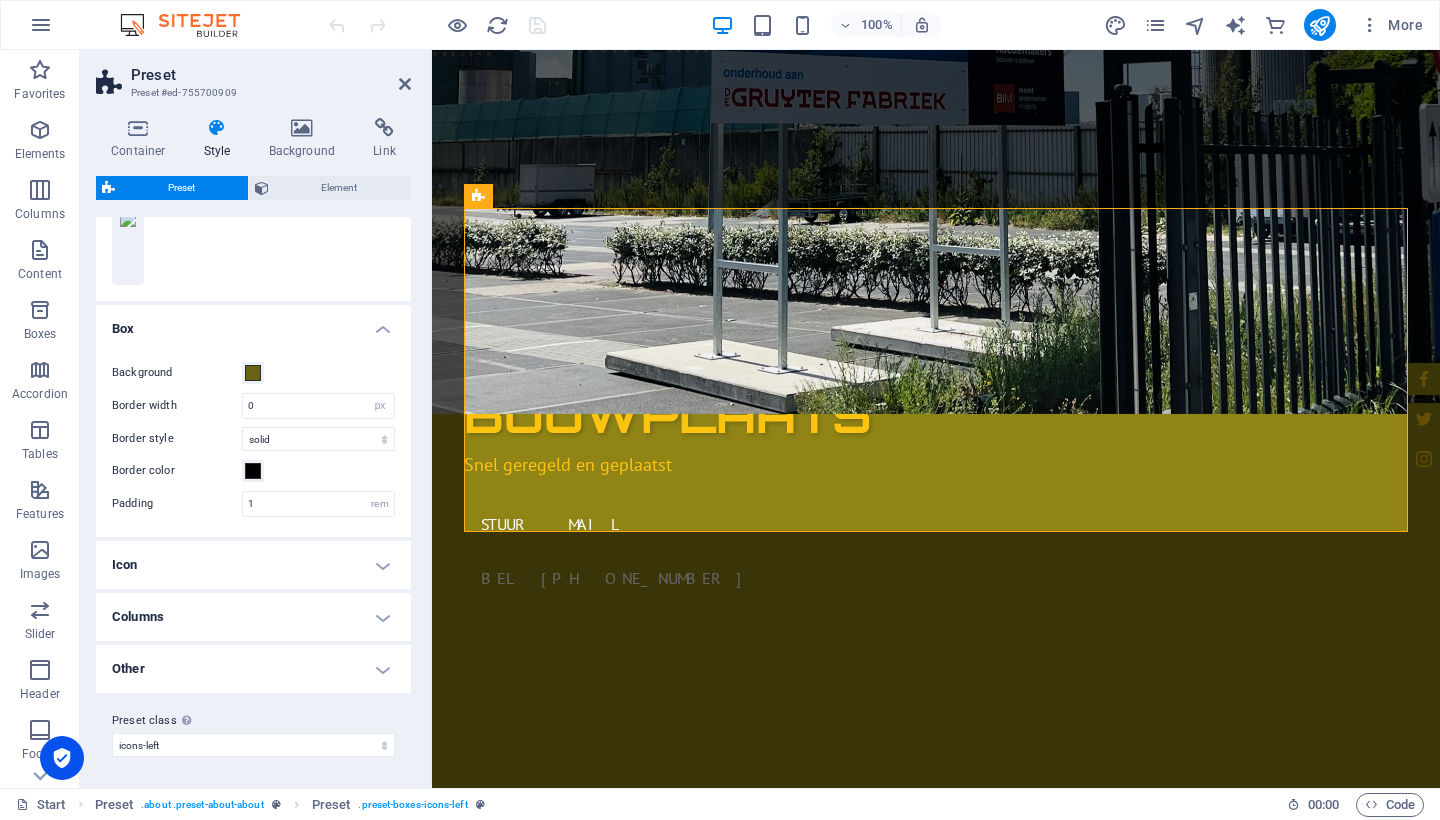 click on "Icon" at bounding box center [253, 565] 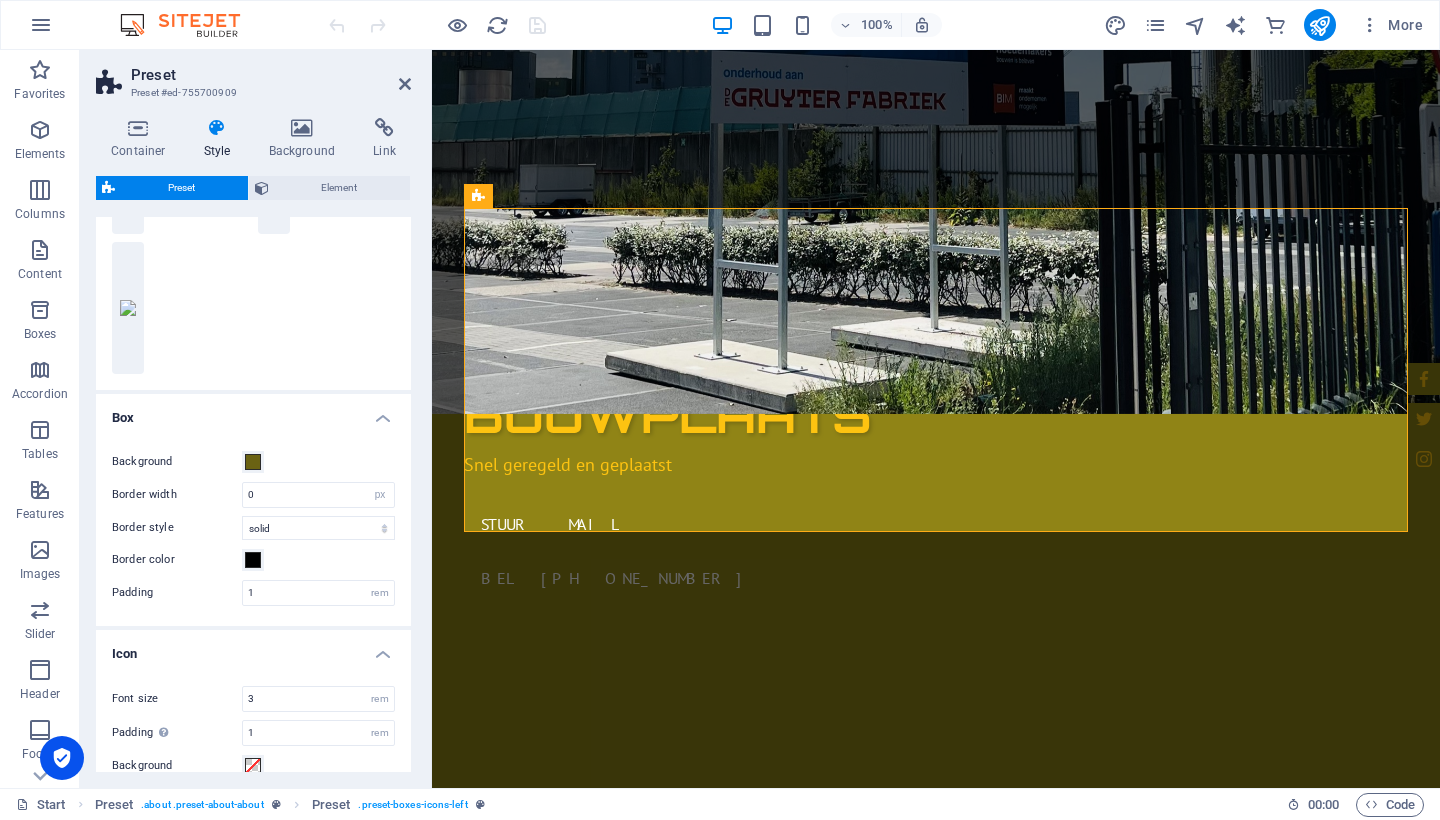 scroll, scrollTop: 165, scrollLeft: 0, axis: vertical 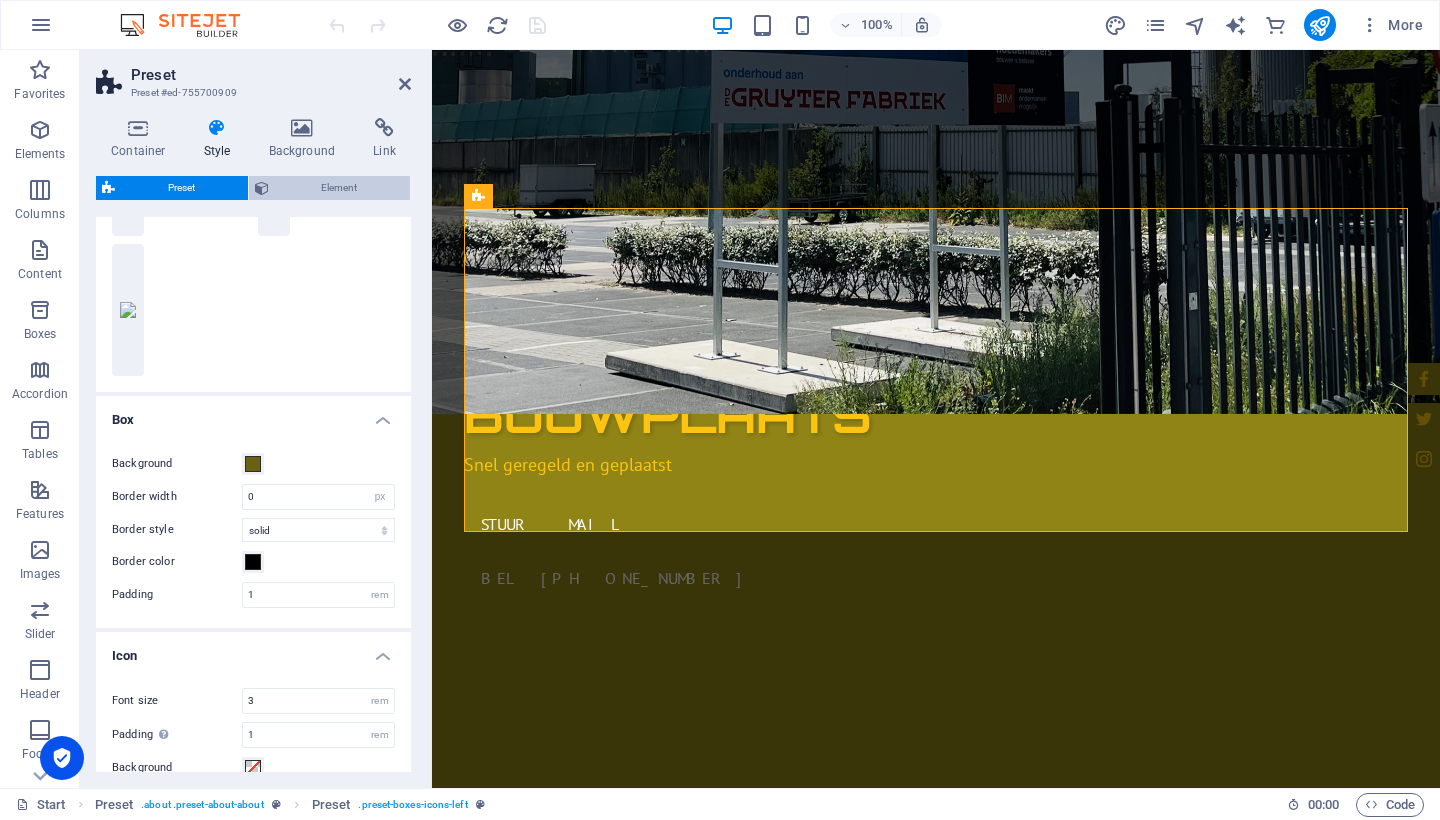 click on "Element" at bounding box center [340, 188] 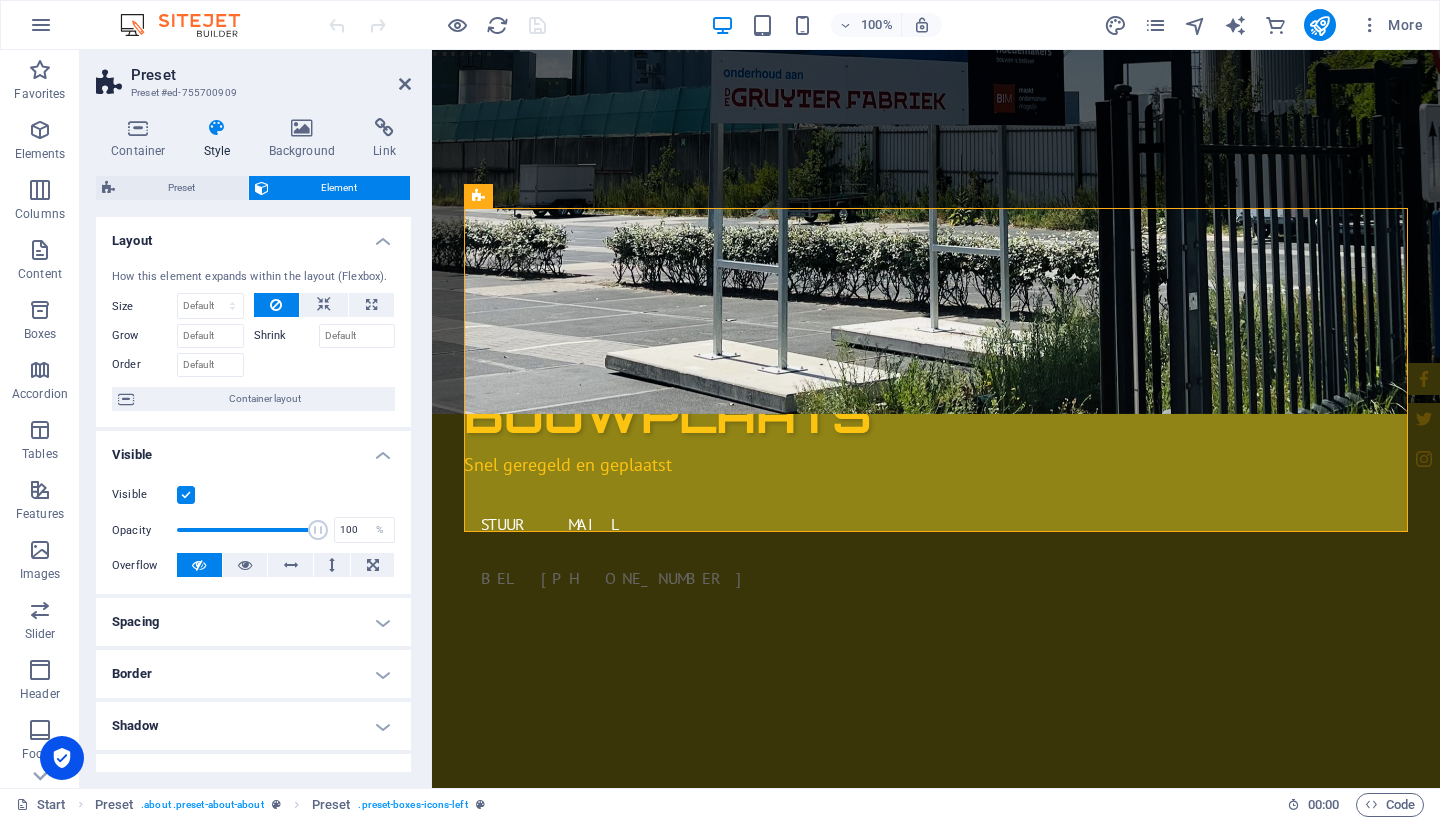 scroll, scrollTop: 0, scrollLeft: 0, axis: both 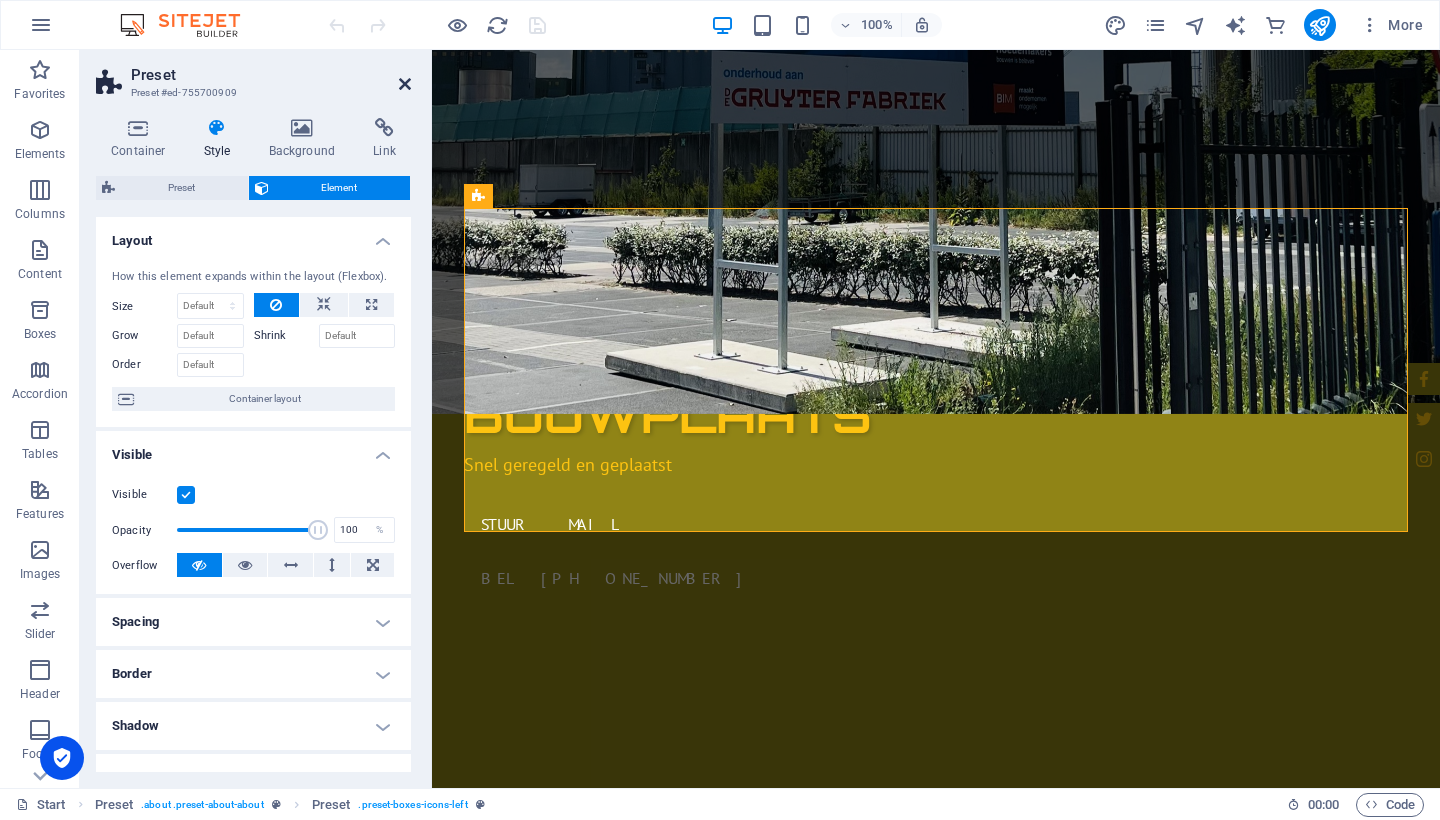 click at bounding box center [405, 84] 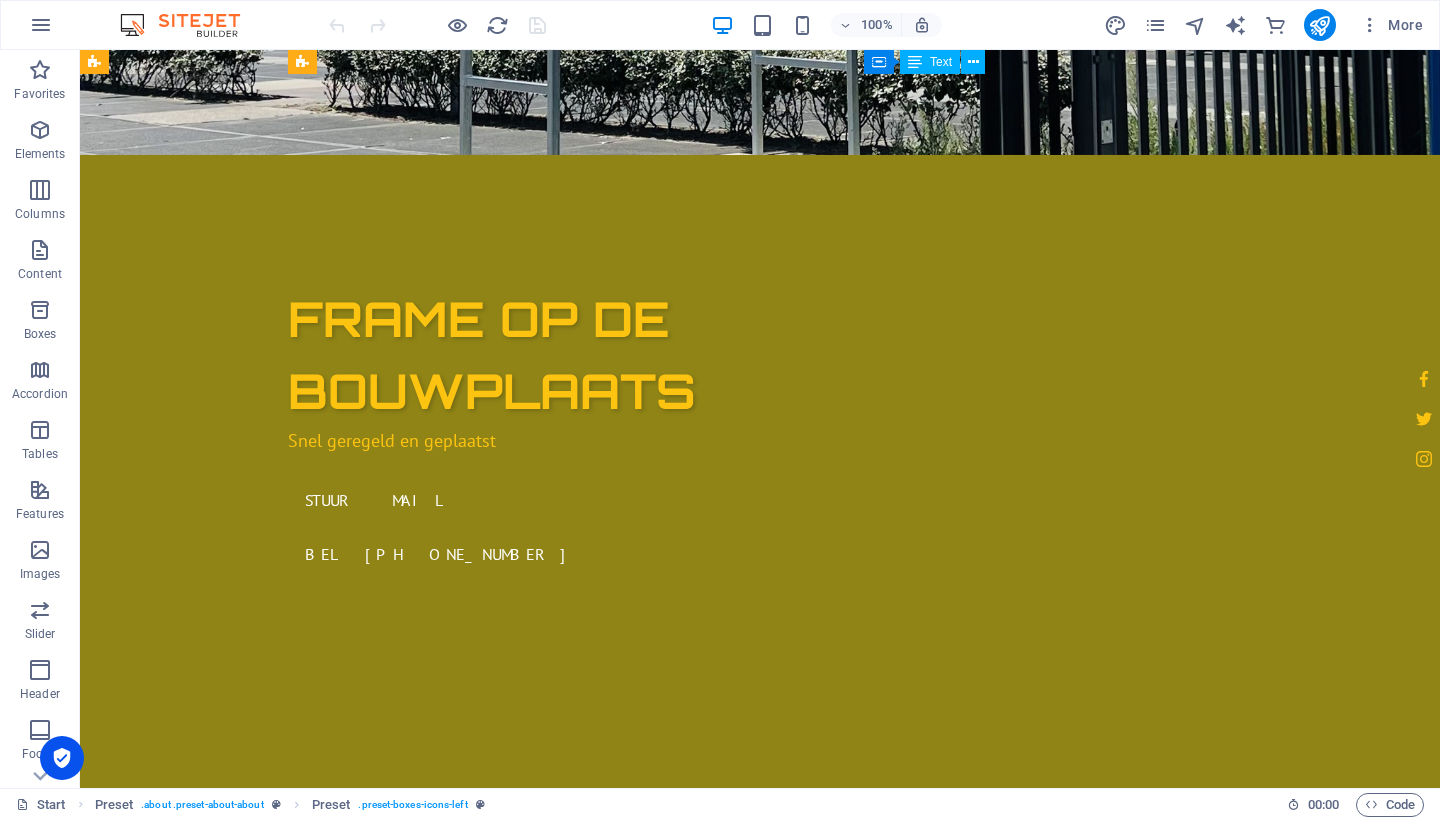 scroll, scrollTop: 1708, scrollLeft: 0, axis: vertical 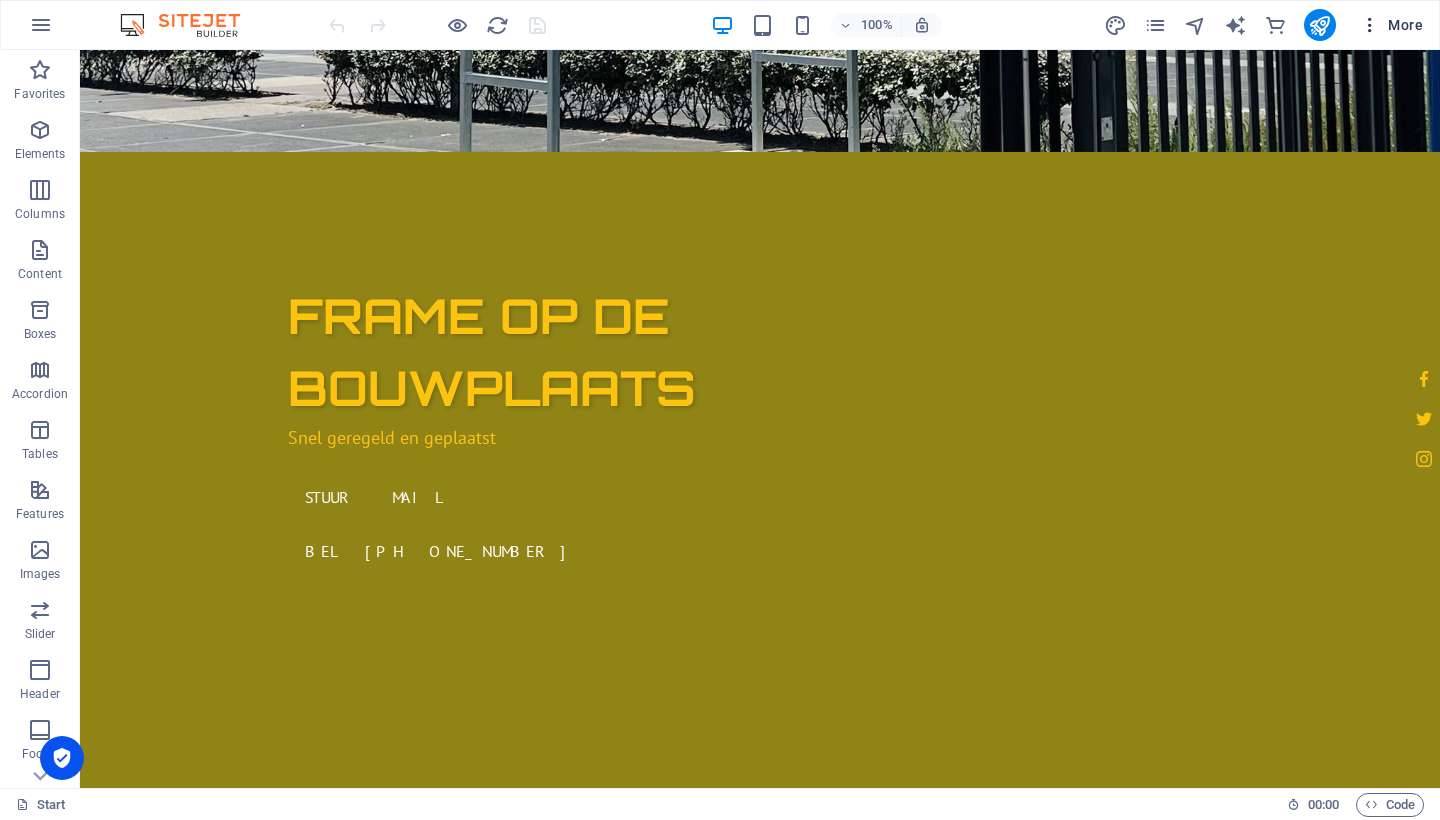 click at bounding box center [1370, 25] 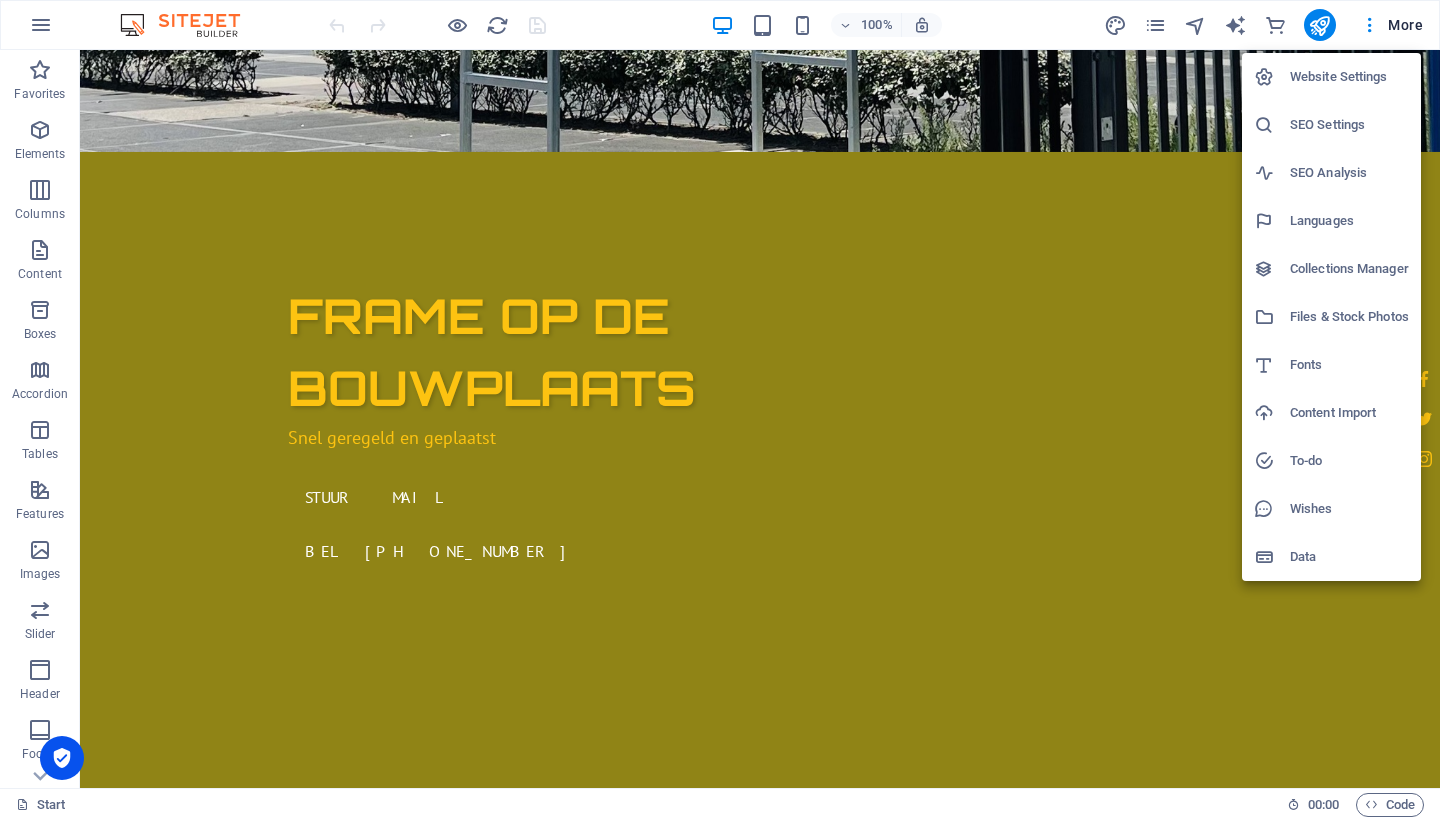 click on "Fonts" at bounding box center (1349, 365) 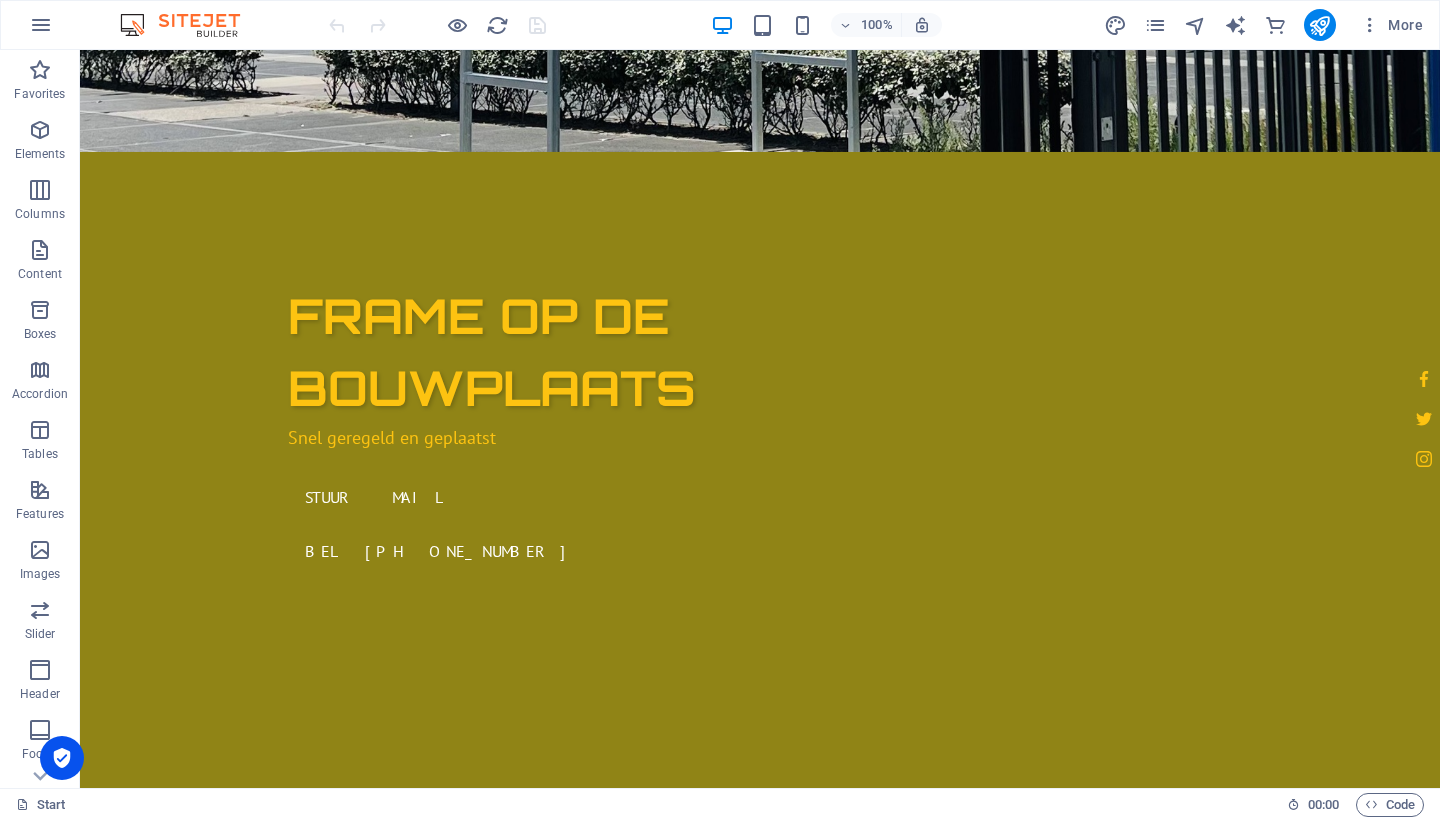 select on "popularity" 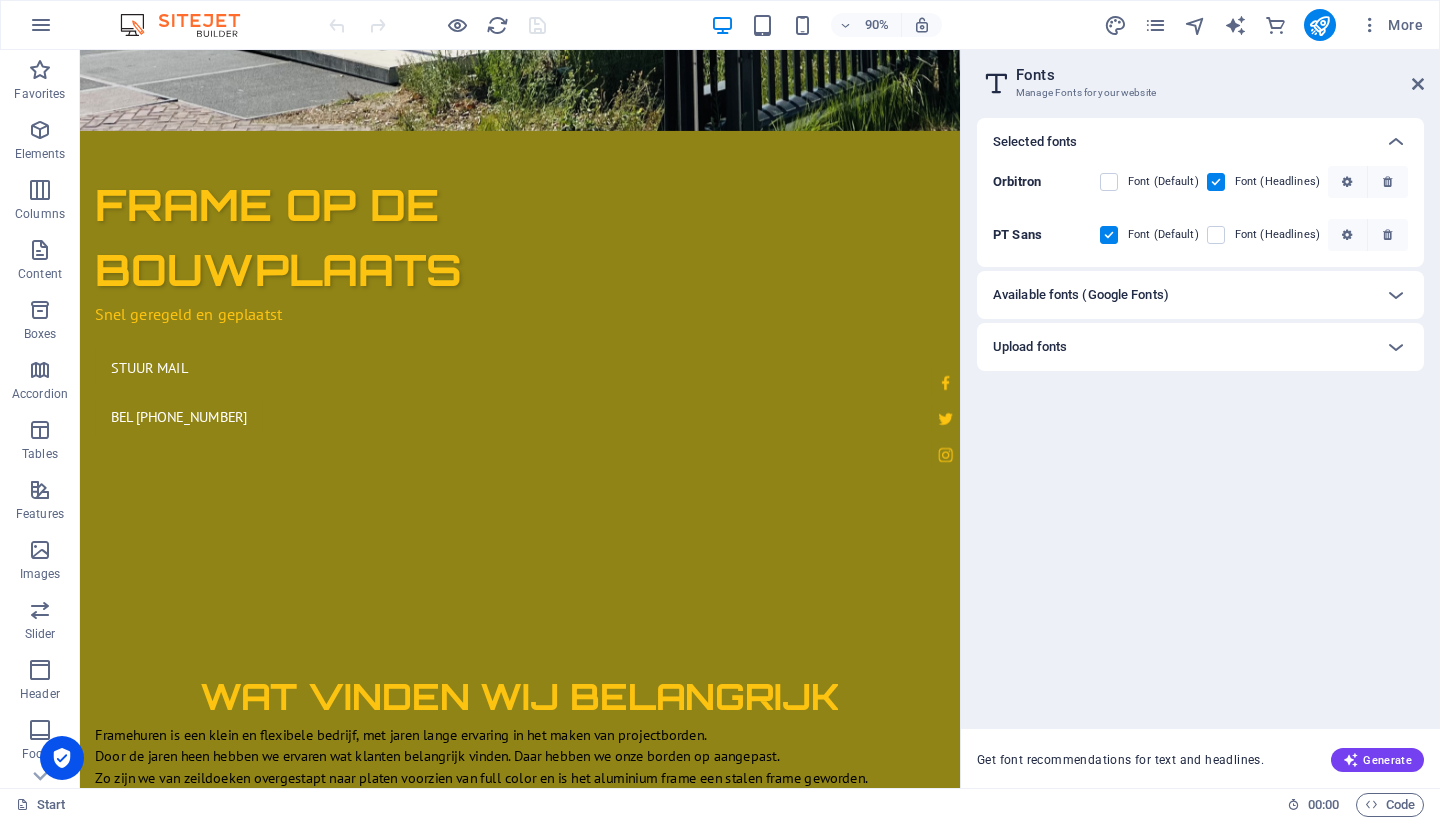 click on "Available fonts (Google Fonts)" at bounding box center (1182, 295) 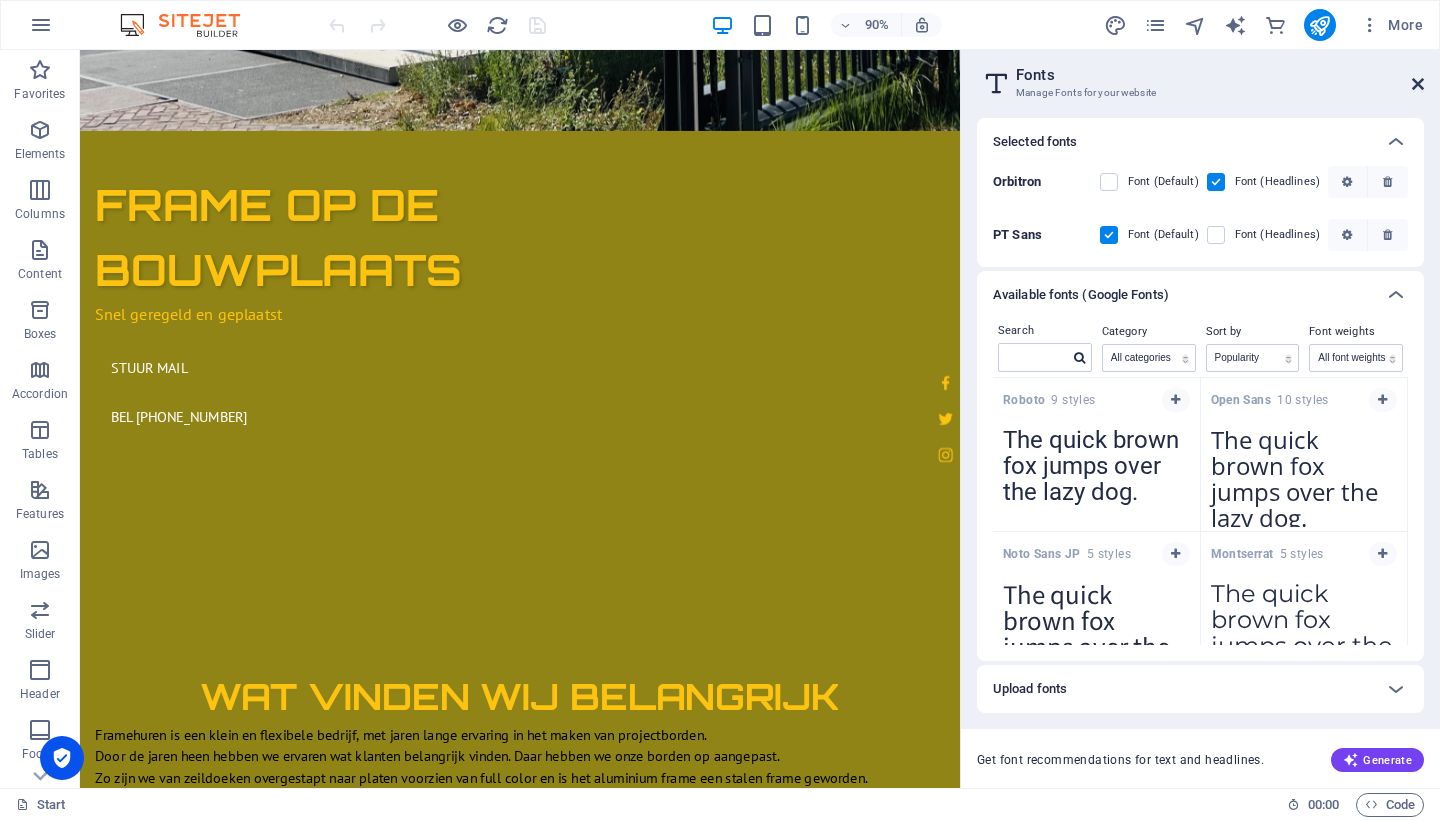 click at bounding box center (1418, 84) 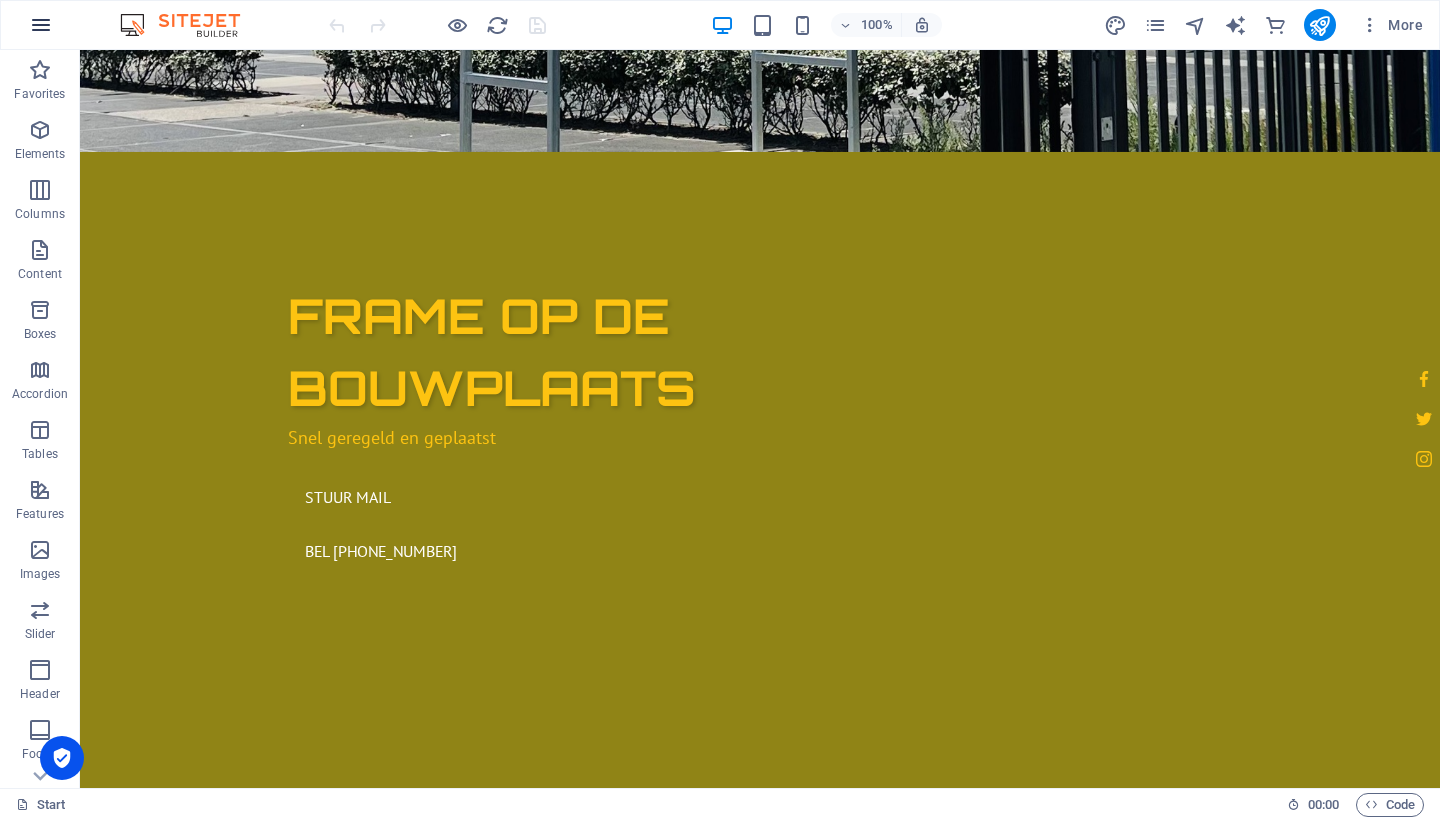 click at bounding box center [41, 25] 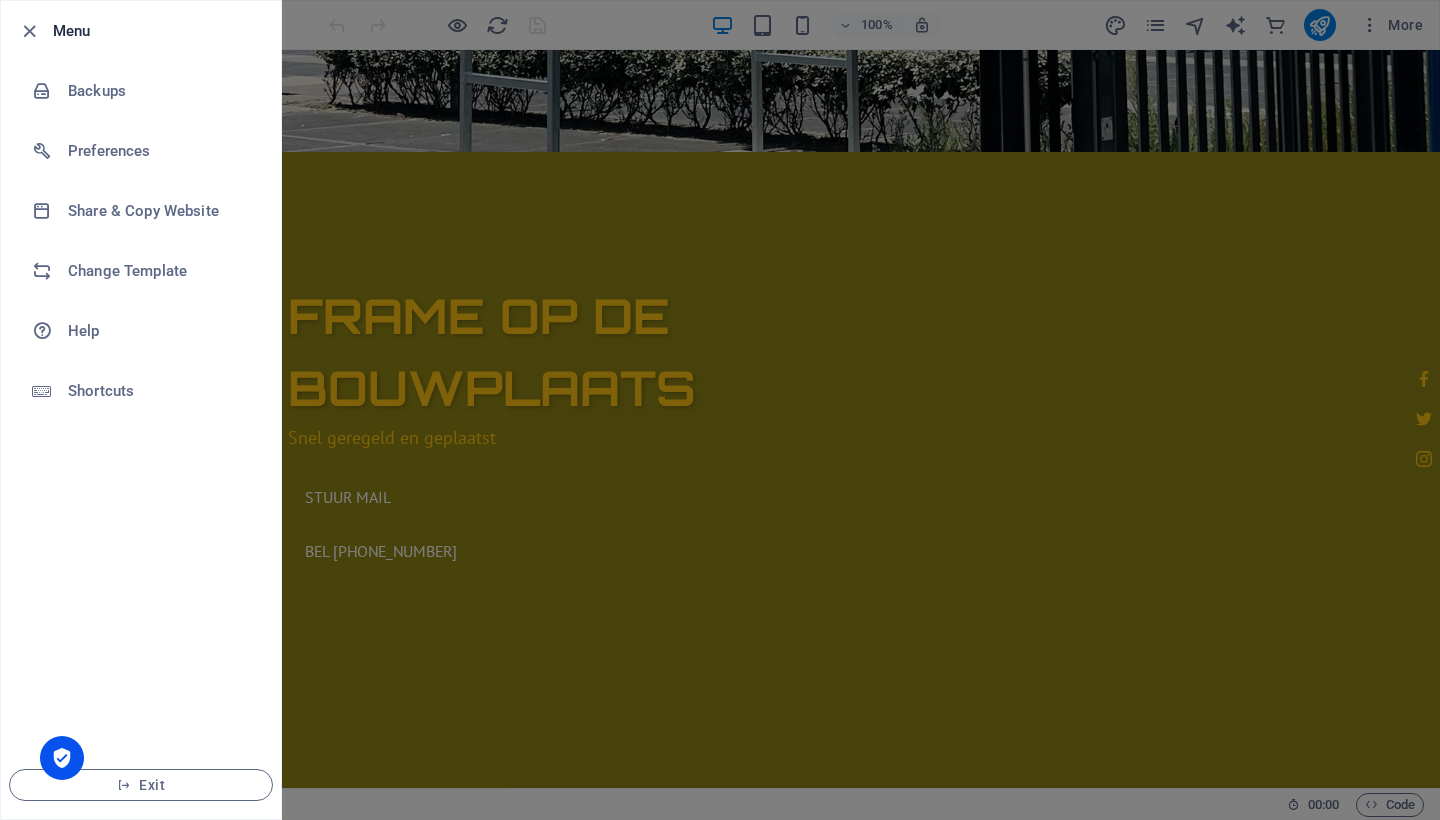 click at bounding box center (720, 410) 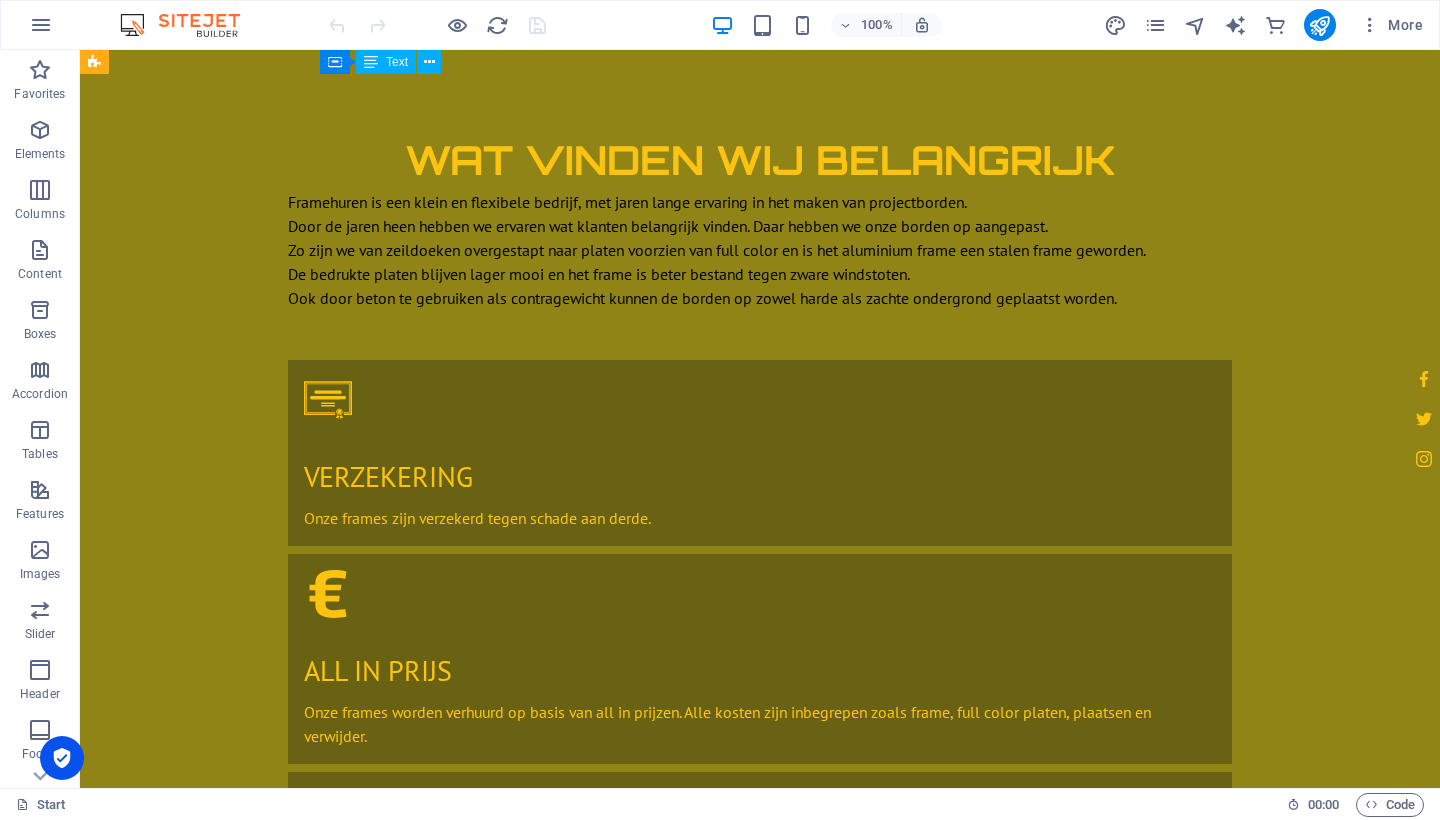 scroll, scrollTop: 2411, scrollLeft: 0, axis: vertical 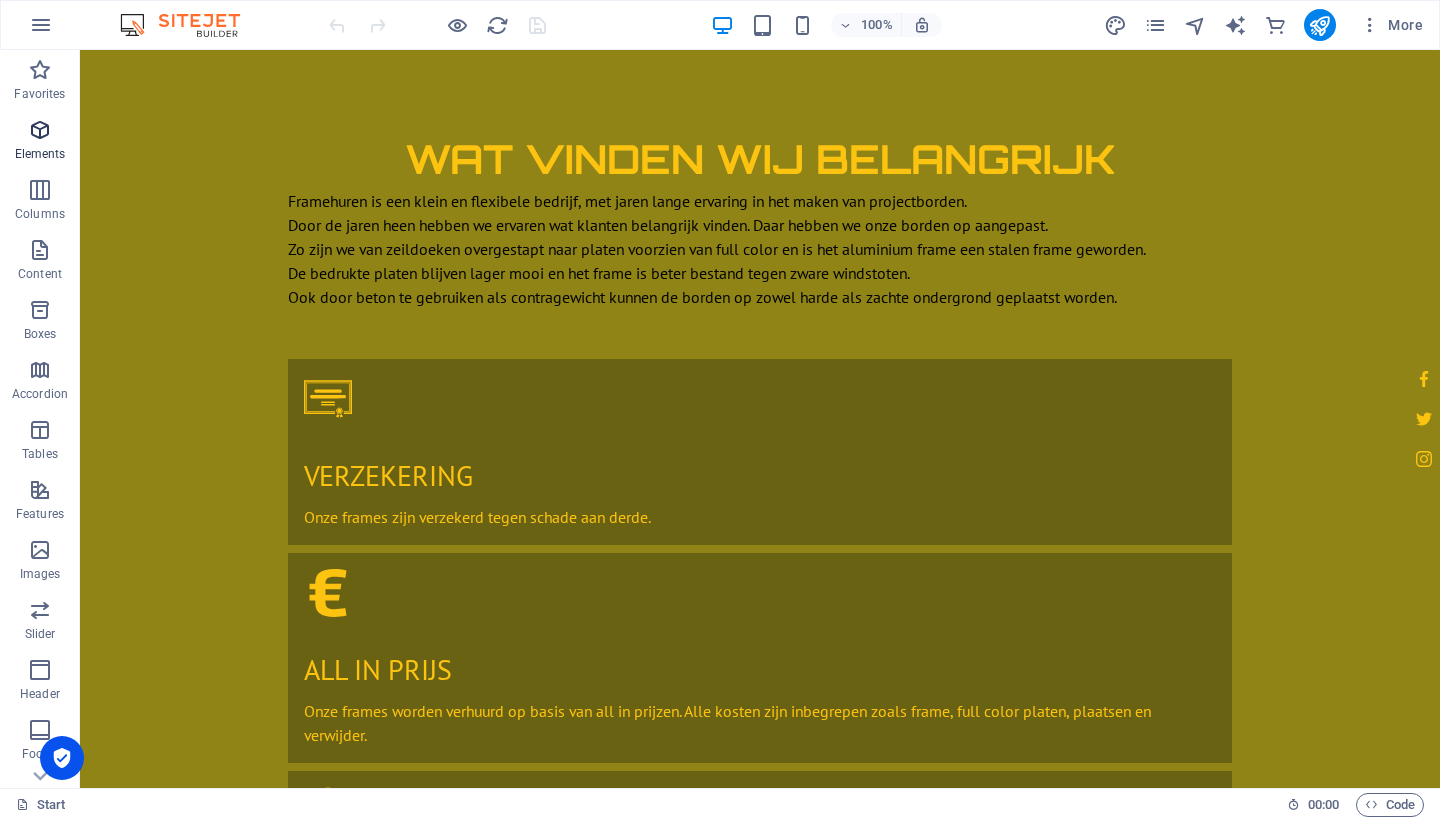 click at bounding box center (40, 130) 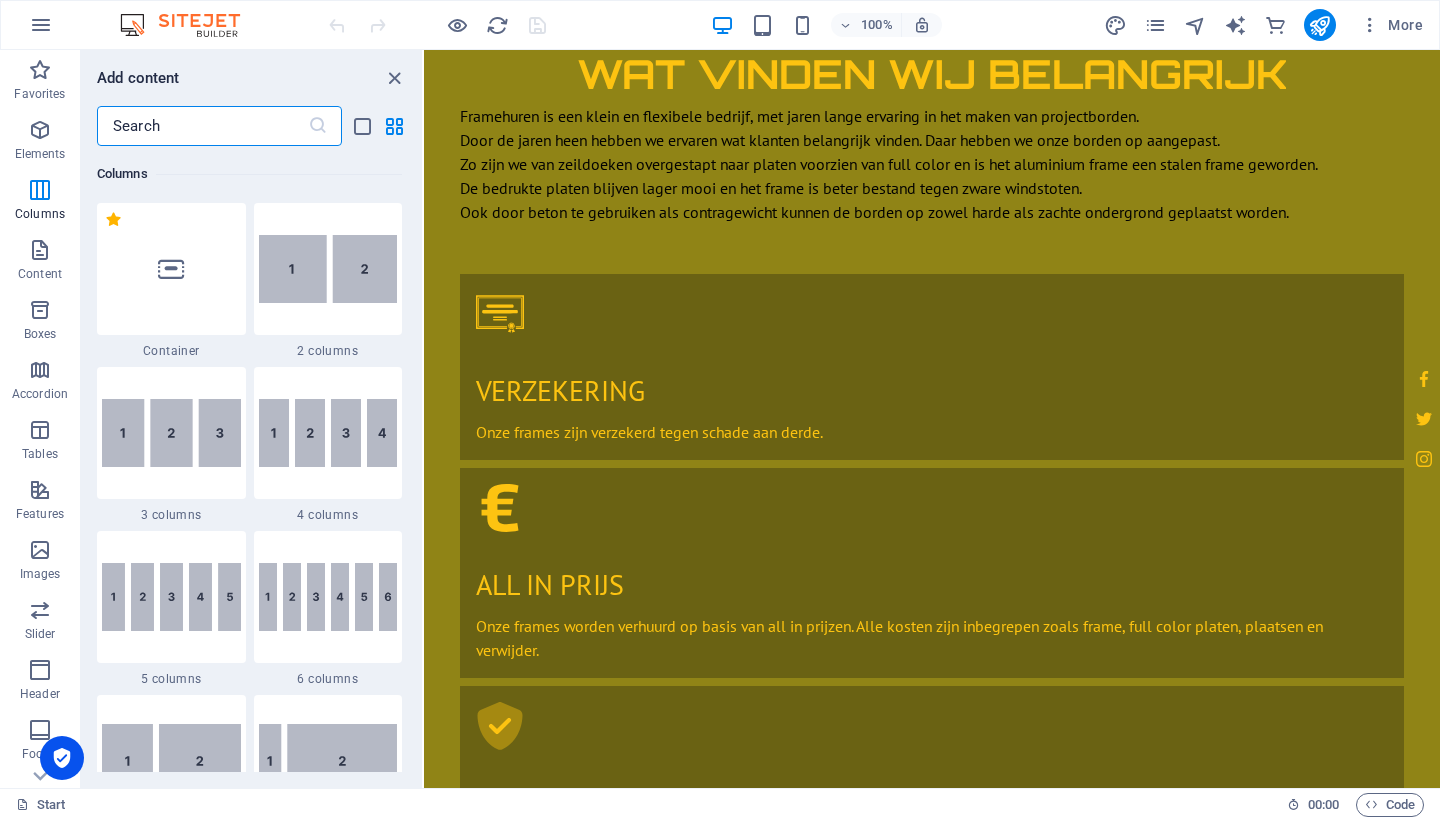 scroll, scrollTop: 1036, scrollLeft: 0, axis: vertical 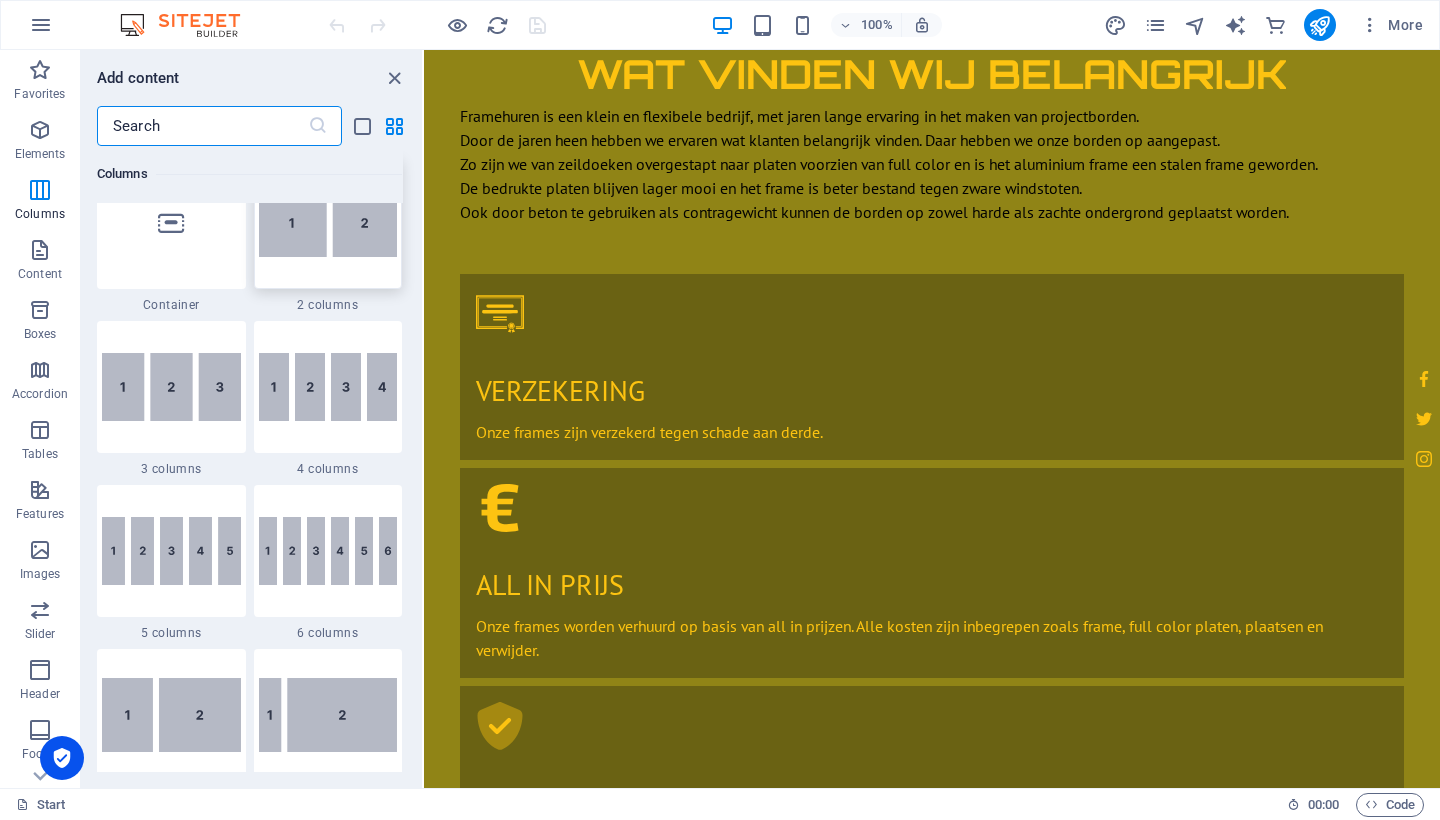 click at bounding box center (328, 223) 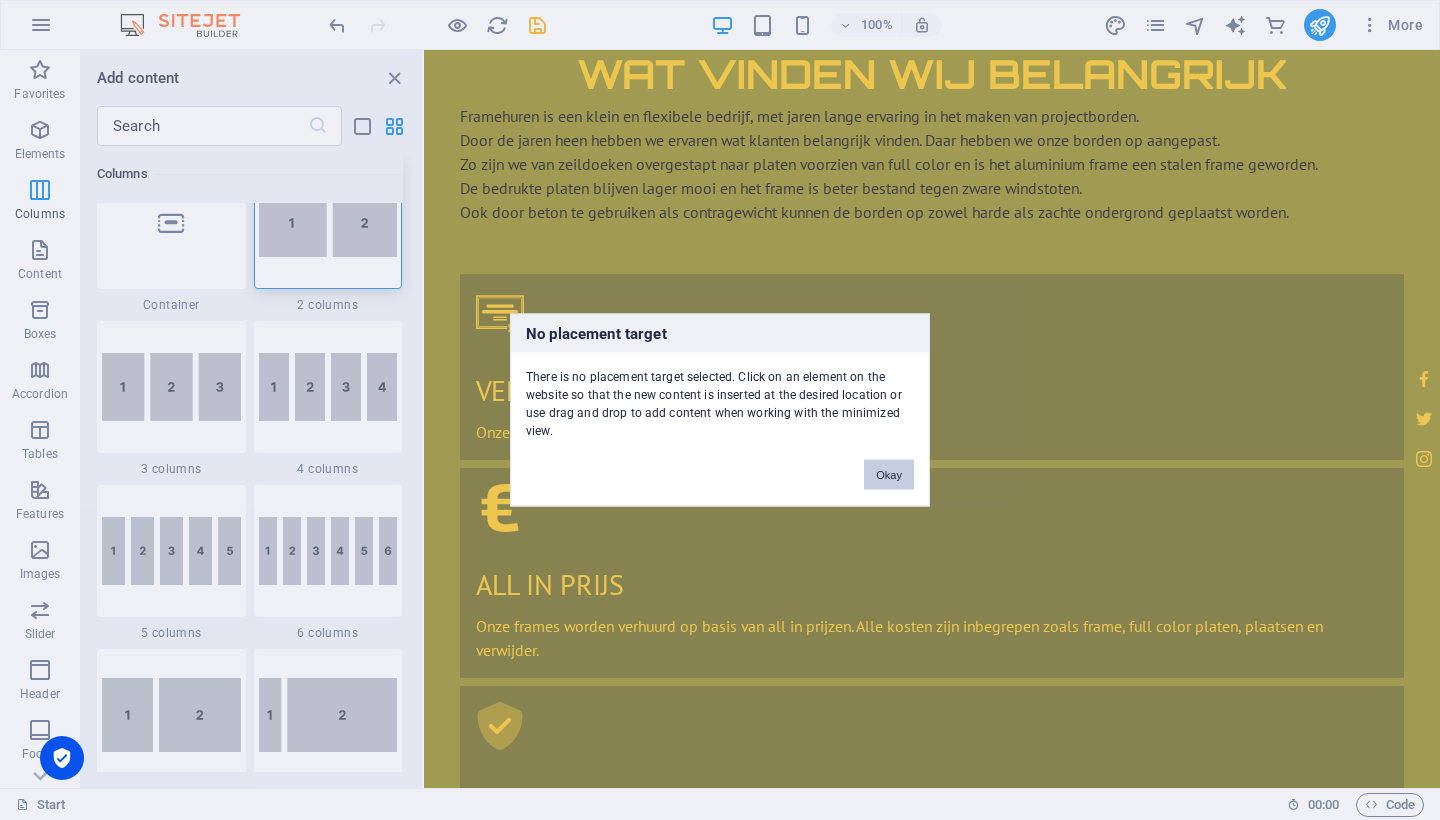 click on "Okay" at bounding box center [889, 475] 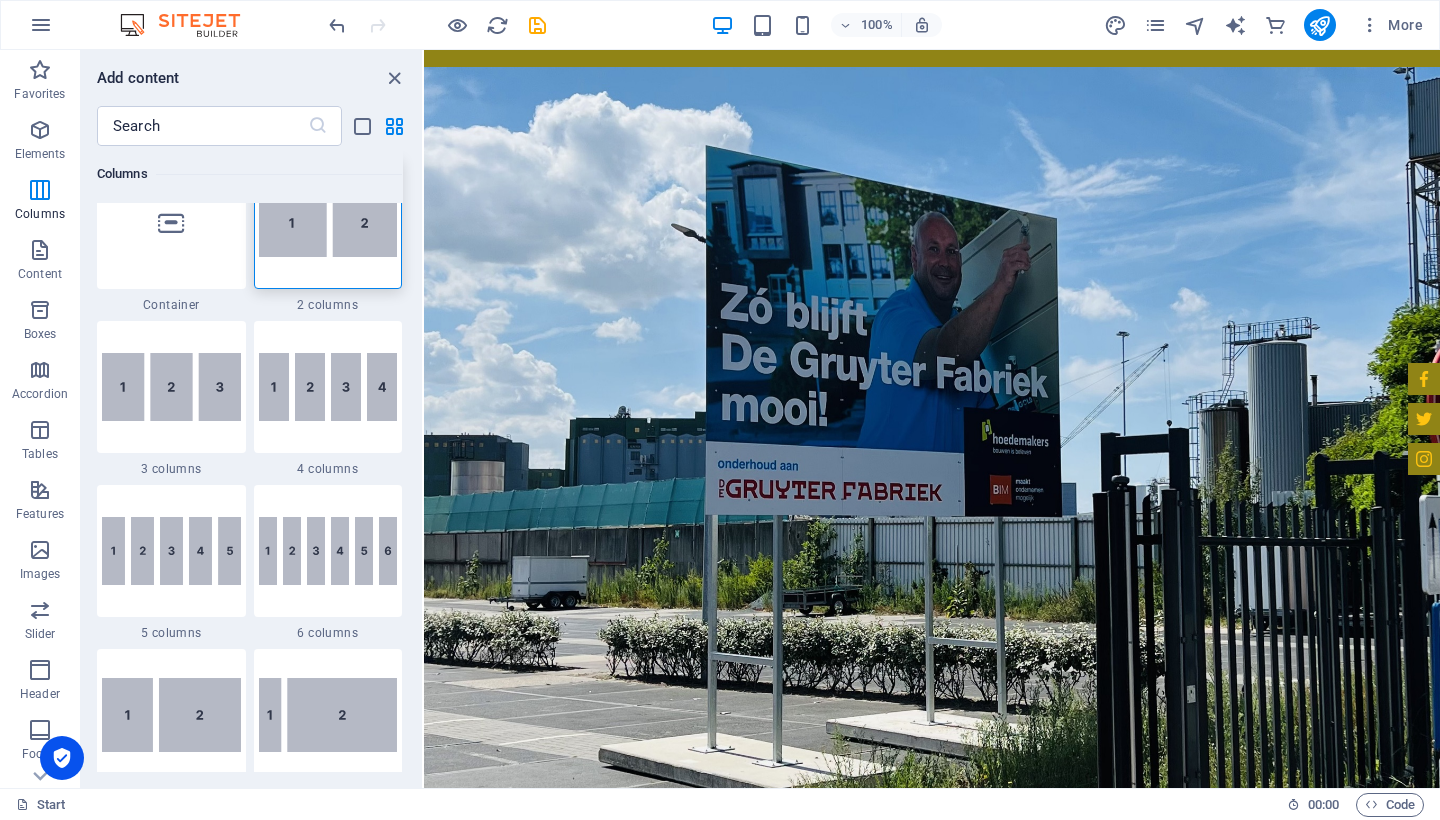 scroll, scrollTop: 1265, scrollLeft: 0, axis: vertical 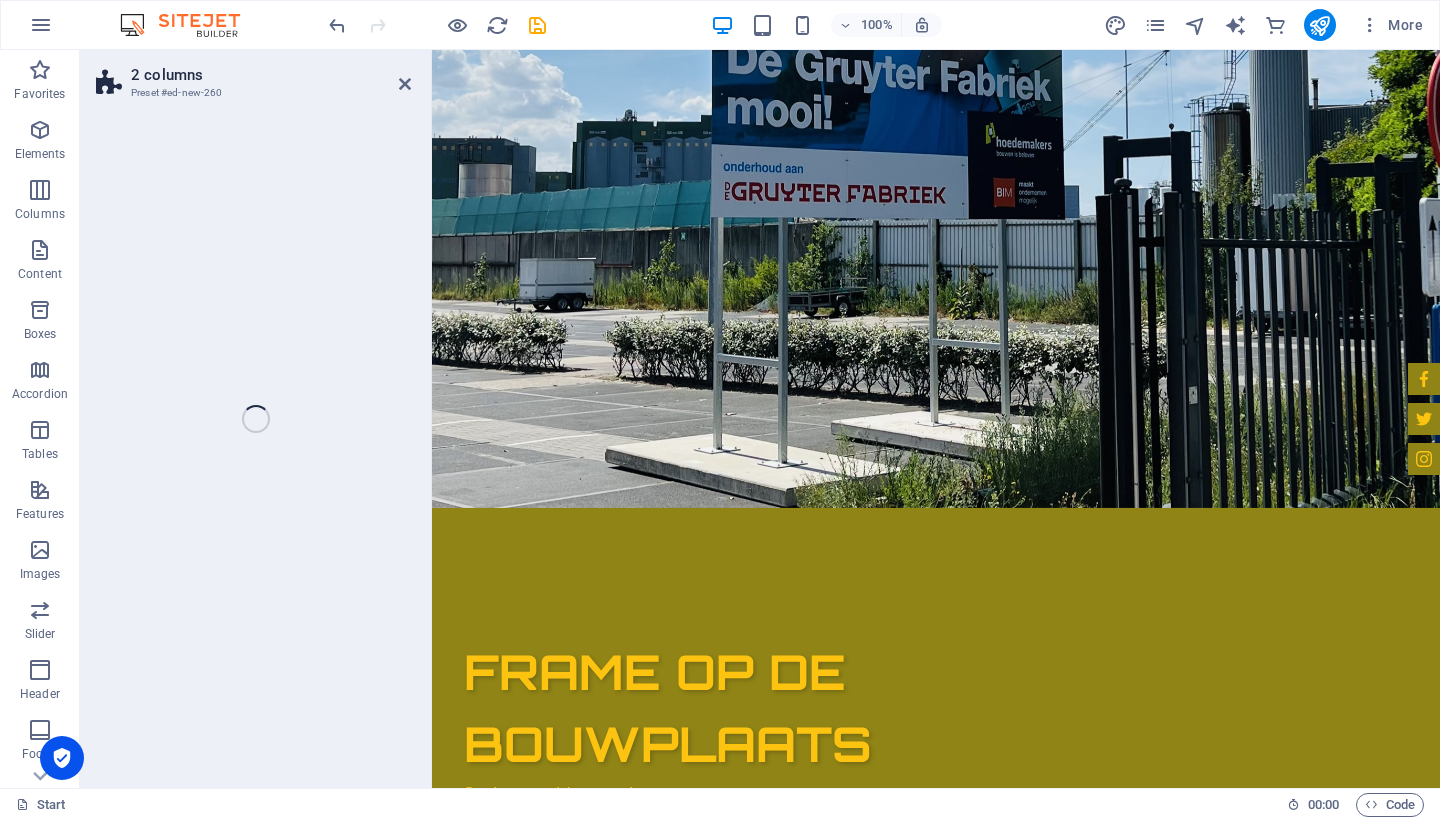 select on "rem" 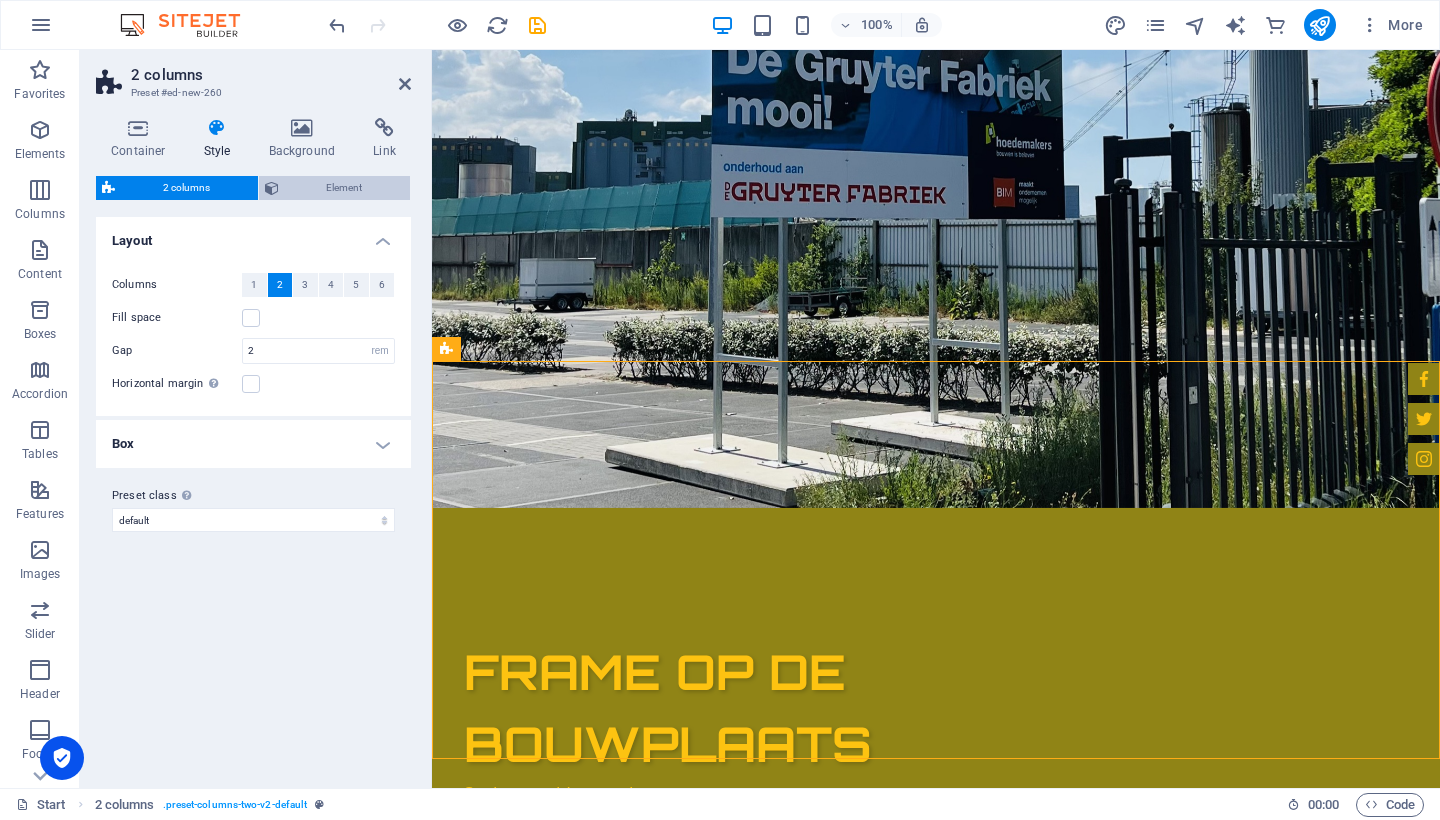 click on "Element" at bounding box center (345, 188) 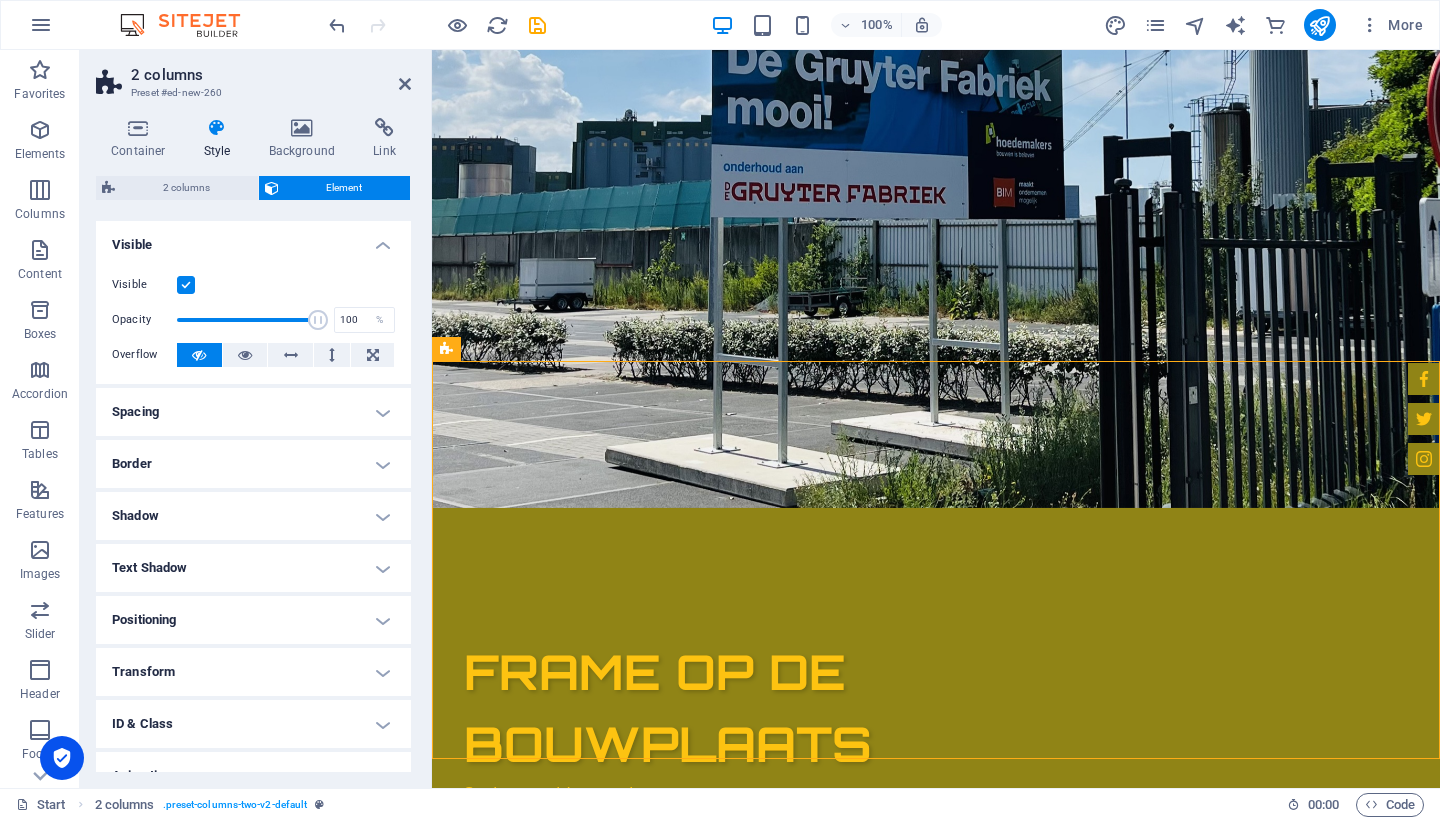 click on "Element" at bounding box center (345, 188) 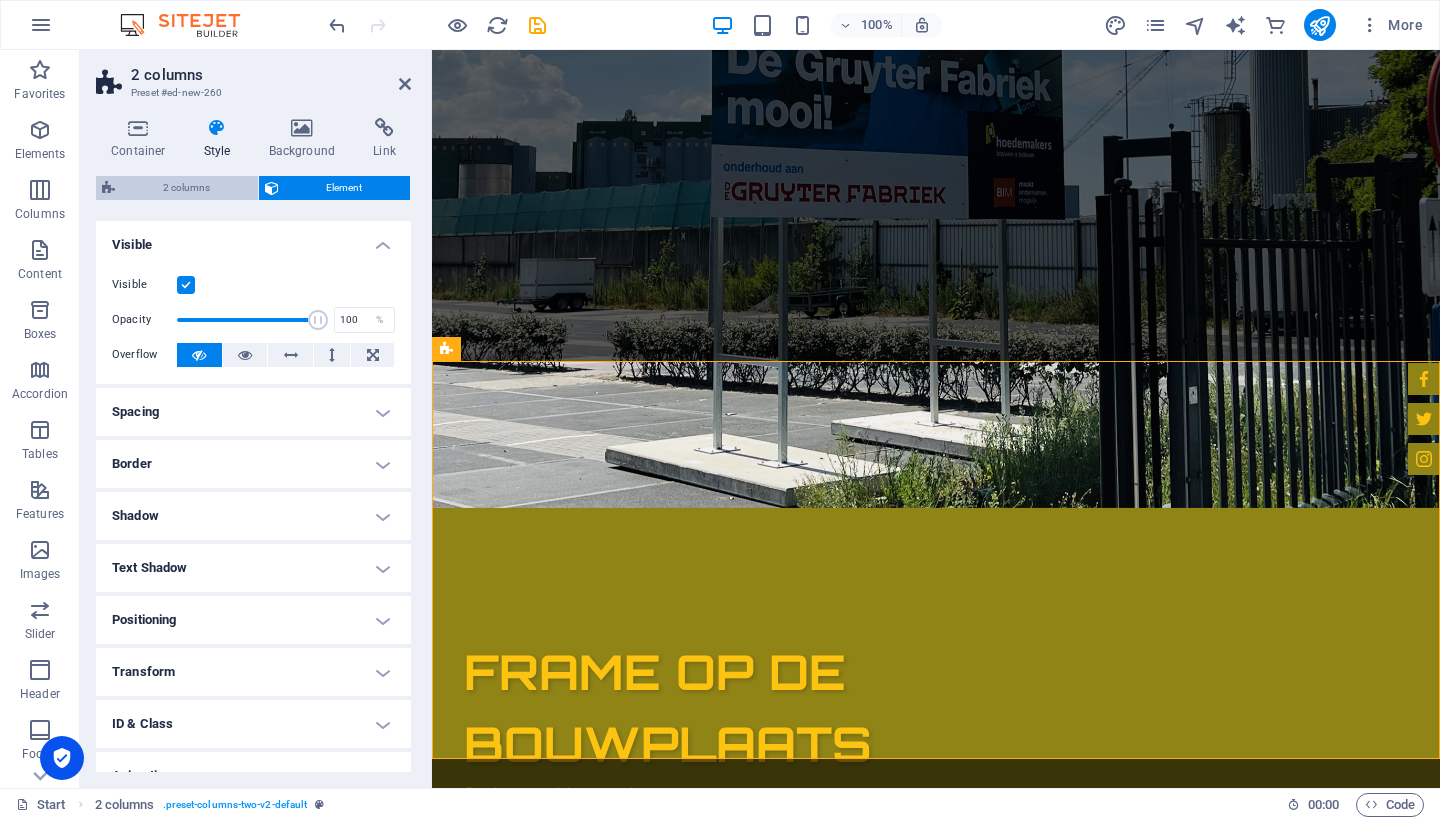 click on "2 columns" at bounding box center [186, 188] 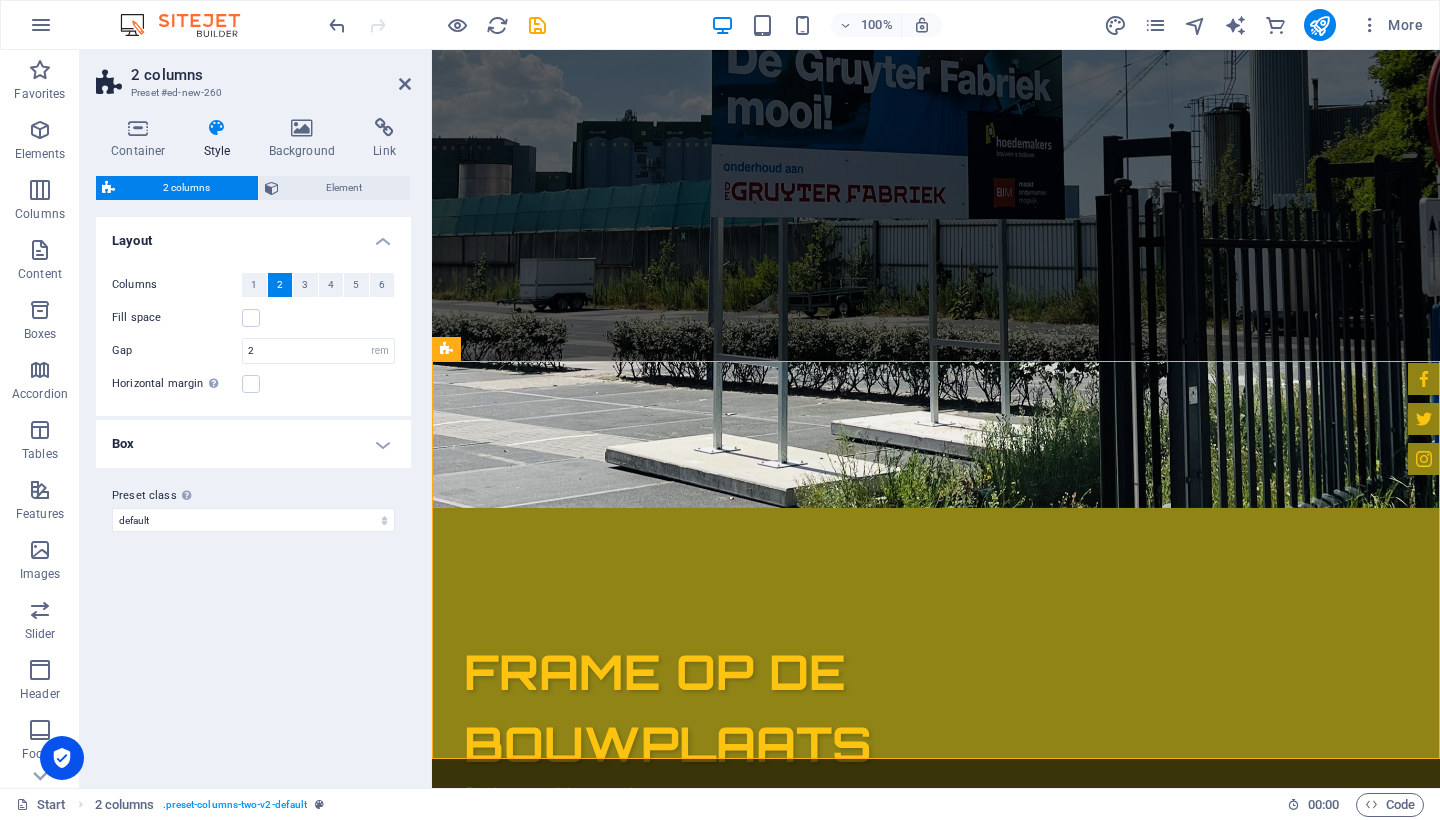 click on "Box" at bounding box center [253, 444] 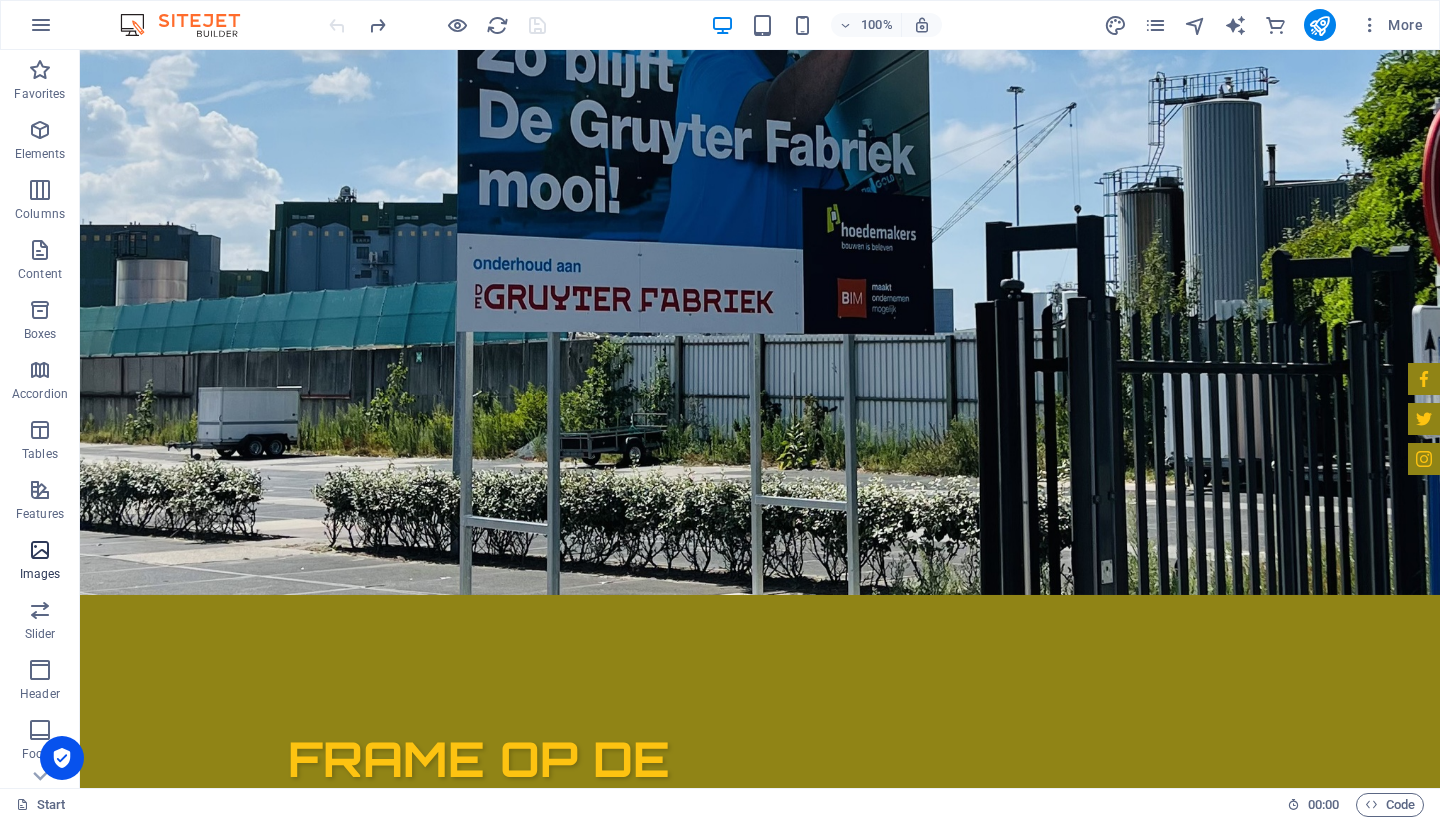 click at bounding box center (40, 550) 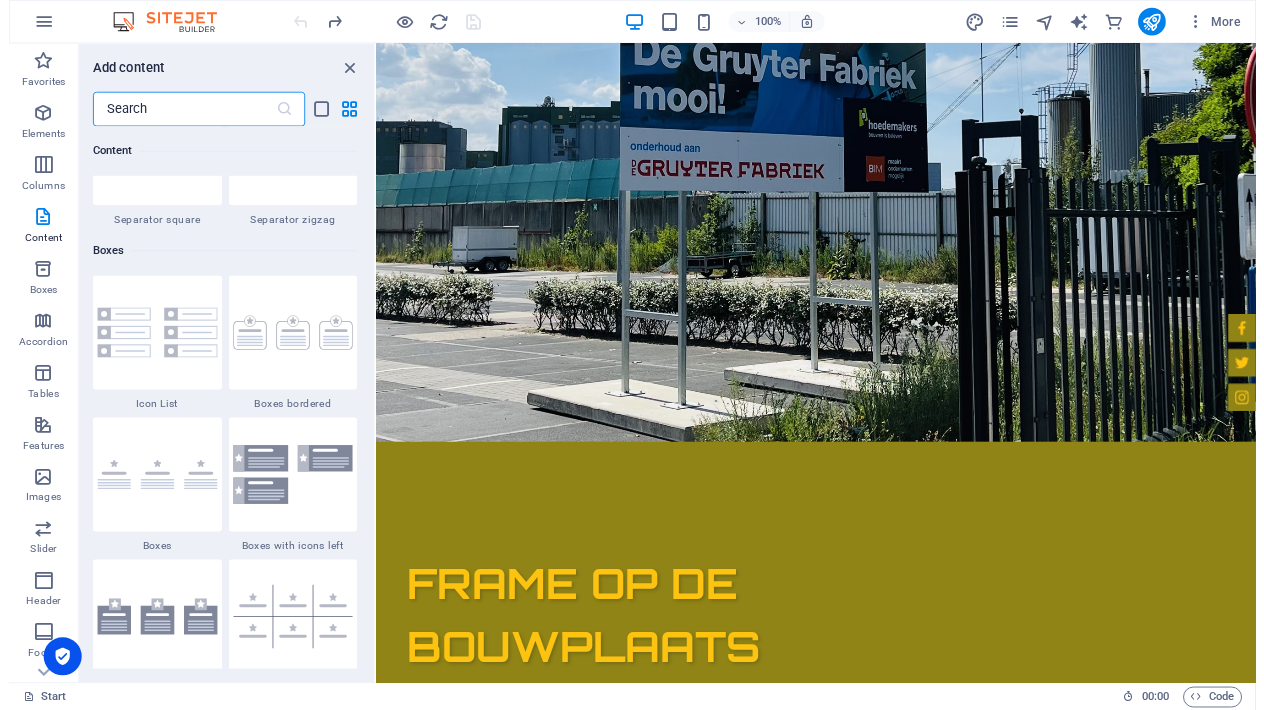 scroll, scrollTop: 5236, scrollLeft: 0, axis: vertical 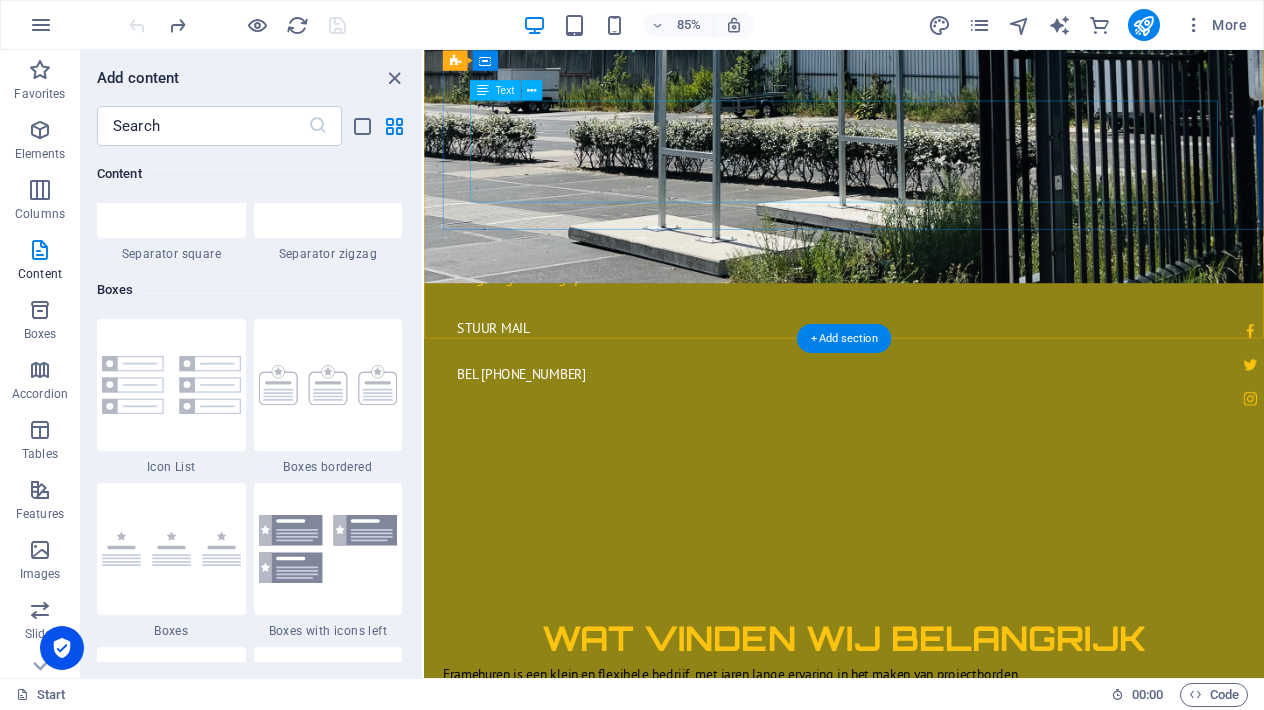 click on "Voorheen werden frames gebouwd door middel van aluminium buizen. Dit was erg arbeidsintensief en er bleef ook veel restmateriaal over door verzagen van buizen.  Ook moesten er palen in de grond geslagen worden om het frame te verankeren. Dit betekende dat ze  altijd op een zand of gras ondergrond moesten staan. In het frame werd een zeildoek gespannen, dit heeft verschillende nadelen. Het doek en de elastieken kunne kapot waaien, het kost veel tijd om een groot zeil in te hangen en de print verkleurd vrij snel" at bounding box center (958, 2738) 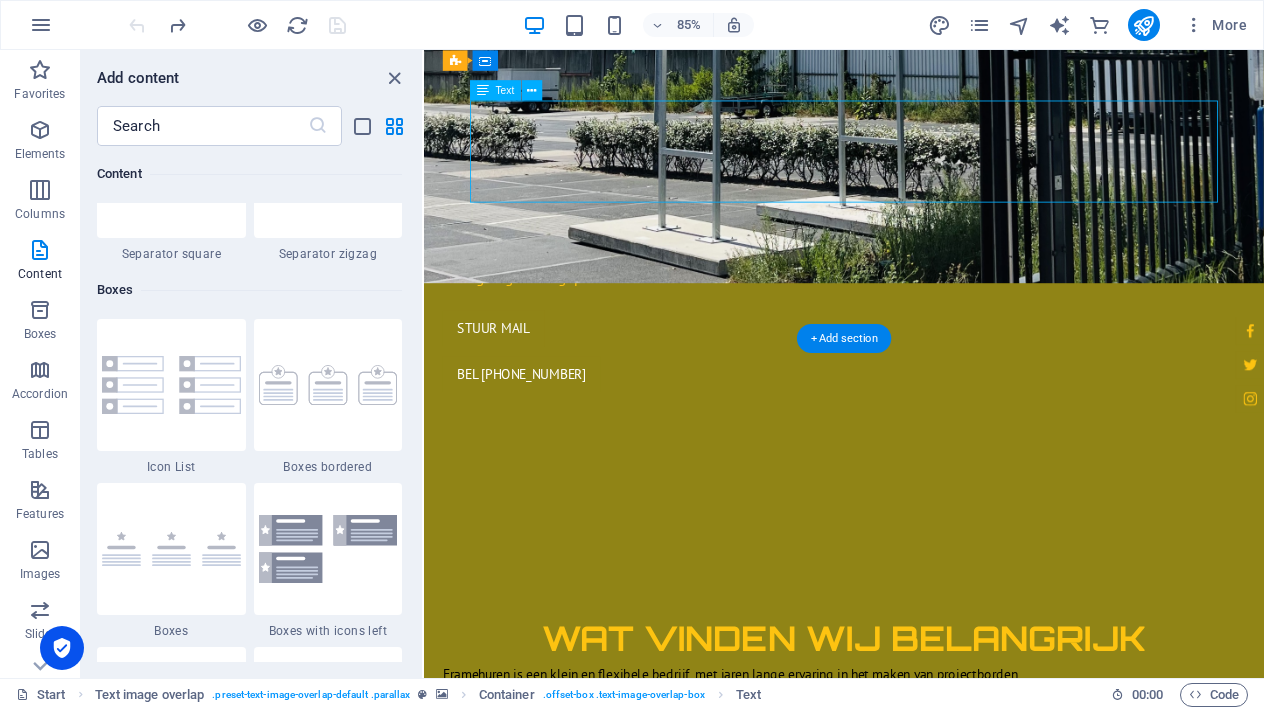 click on "Voorheen werden frames gebouwd door middel van aluminium buizen. Dit was erg arbeidsintensief en er bleef ook veel restmateriaal over door verzagen van buizen.  Ook moesten er palen in de grond geslagen worden om het frame te verankeren. Dit betekende dat ze  altijd op een zand of gras ondergrond moesten staan. In het frame werd een zeildoek gespannen, dit heeft verschillende nadelen. Het doek en de elastieken kunne kapot waaien, het kost veel tijd om een groot zeil in te hangen en de print verkleurd vrij snel" at bounding box center (958, 2738) 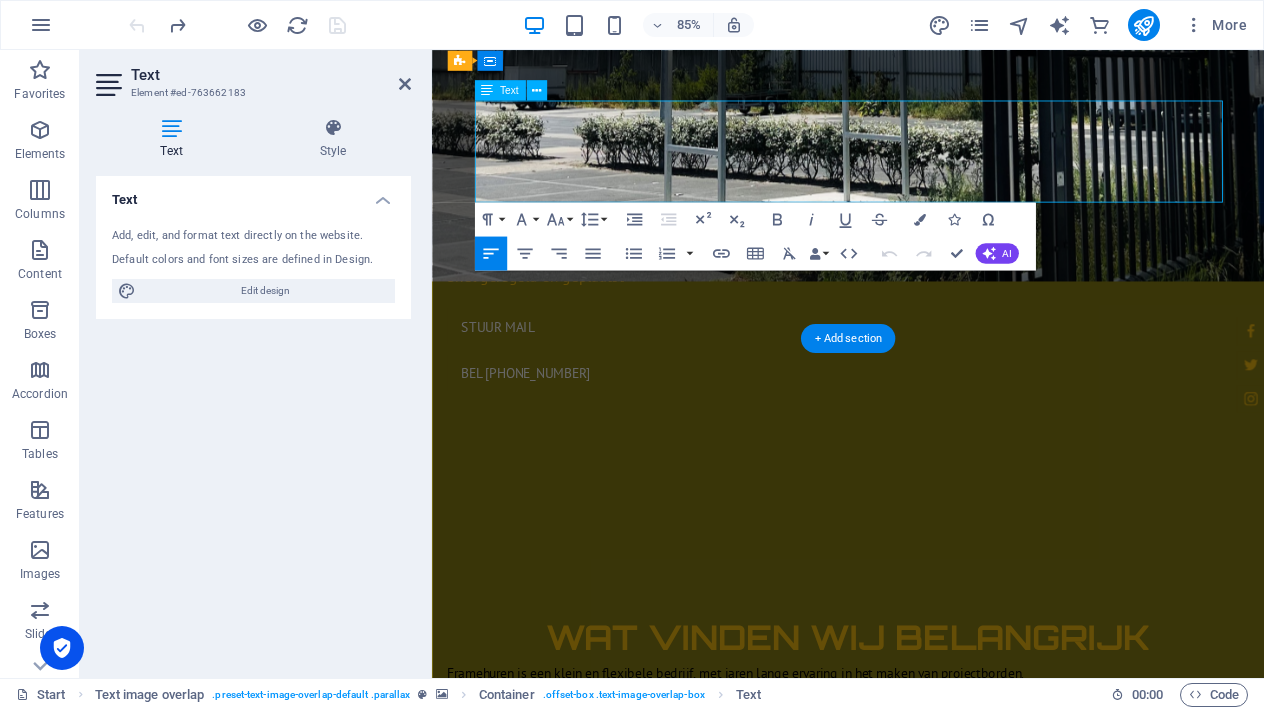click on "Het doek en de elastieken kunne kapot waaien, het kost veel tijd om een groot zeil in te hangen en de print verkleurd vrij snel" at bounding box center [962, 2784] 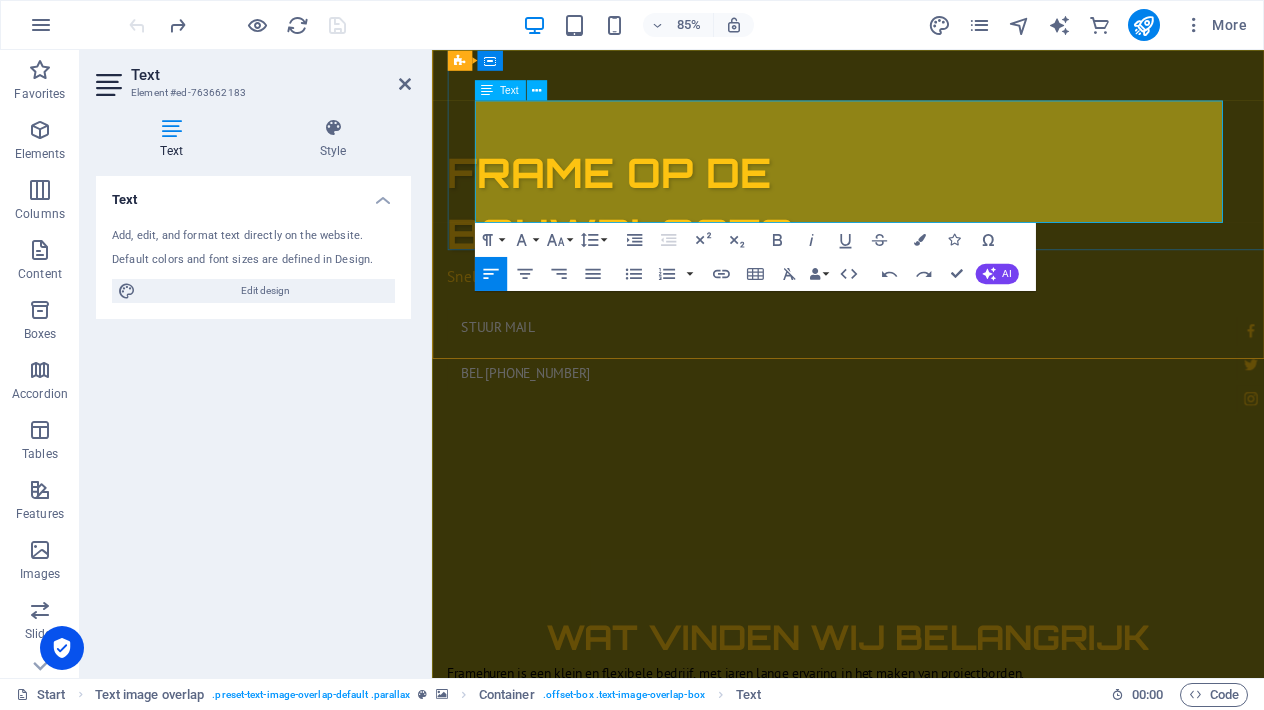 click on "Het doek en de elastieken kunne kapot waaien, het kost veel tijd om een groot zeil in te hangen en de print verkleurd vrij snel" at bounding box center [962, 2798] 